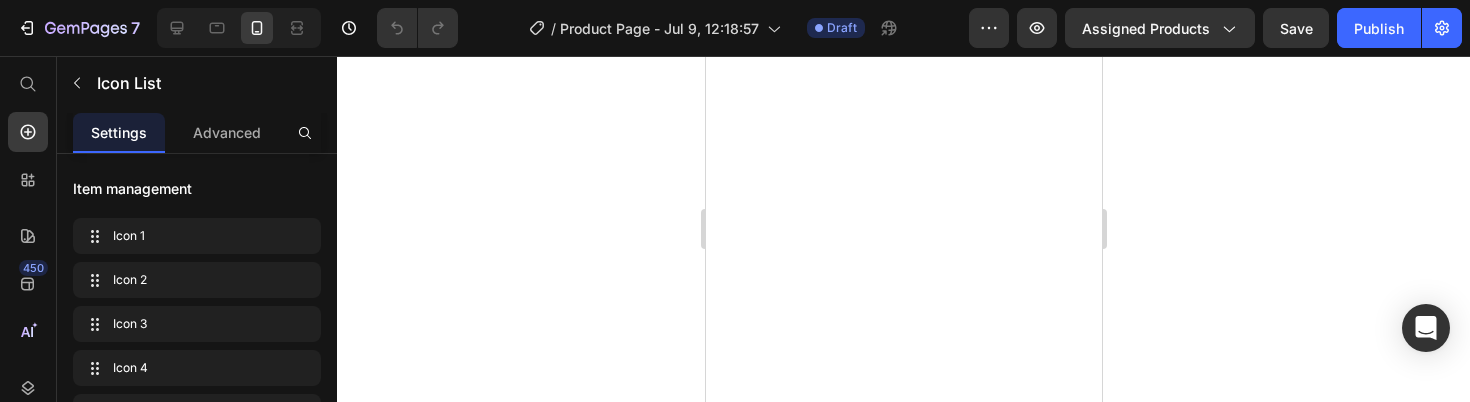 scroll, scrollTop: 0, scrollLeft: 0, axis: both 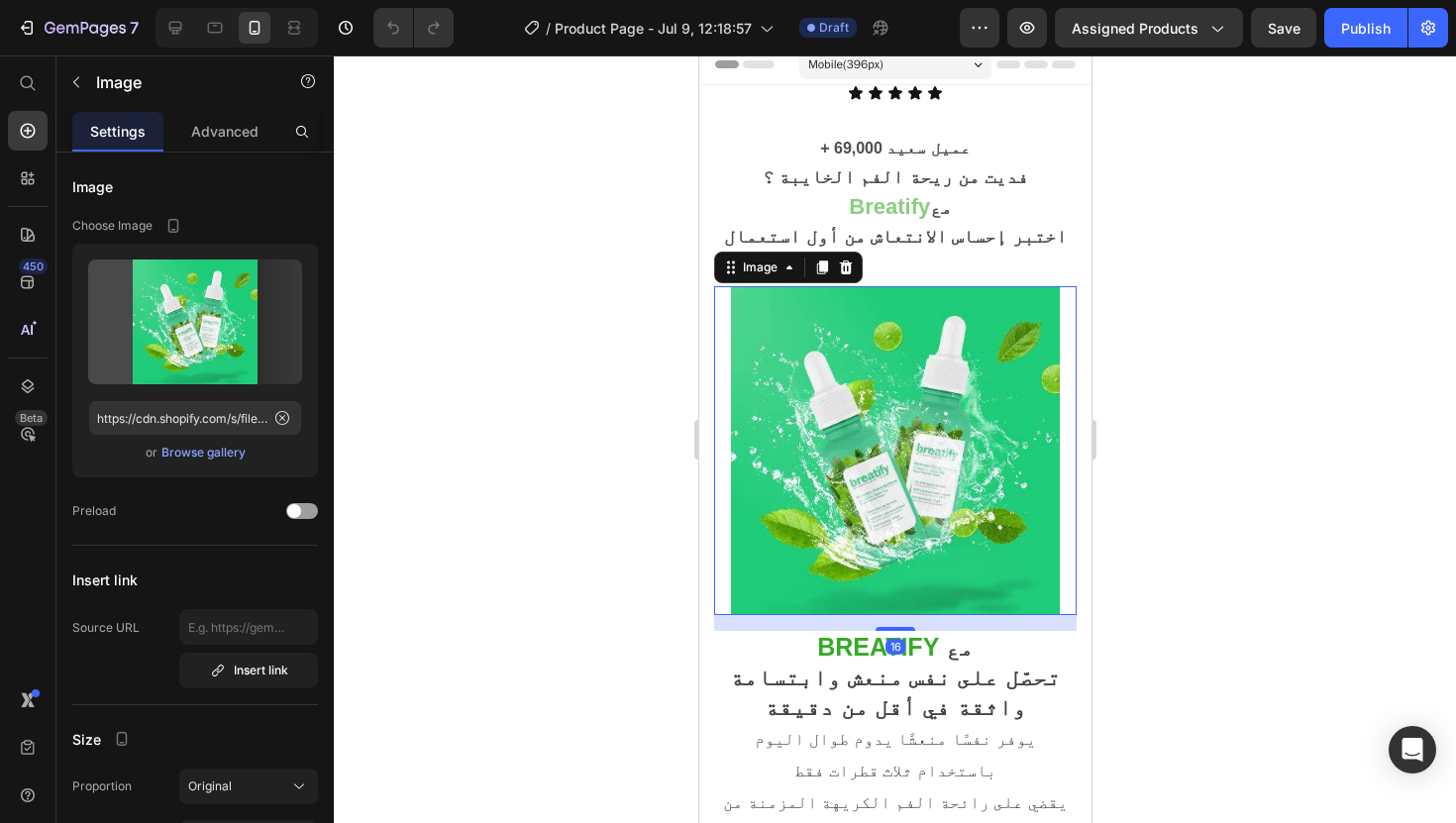 click at bounding box center (894, 451) 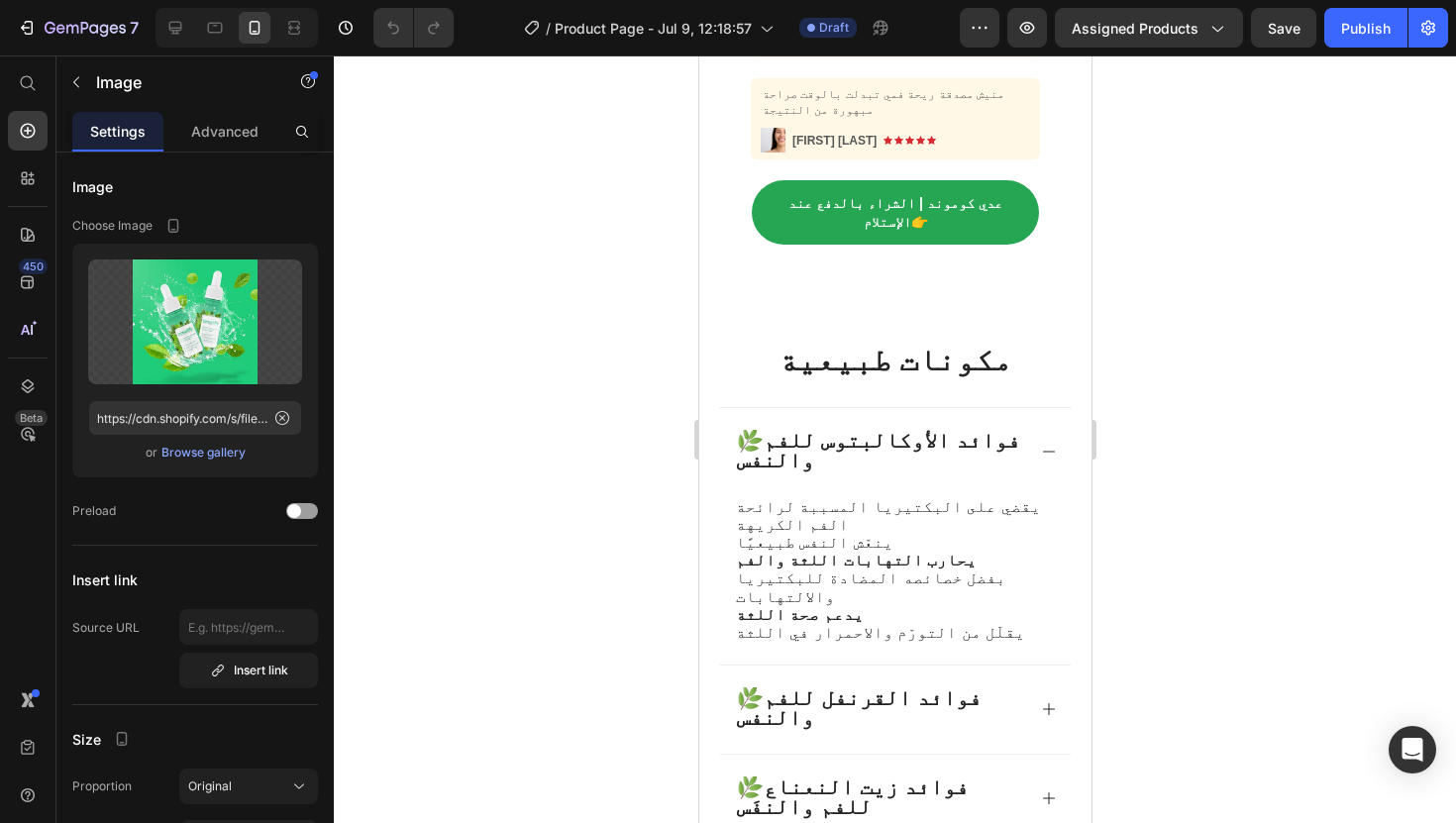 scroll, scrollTop: 969, scrollLeft: 0, axis: vertical 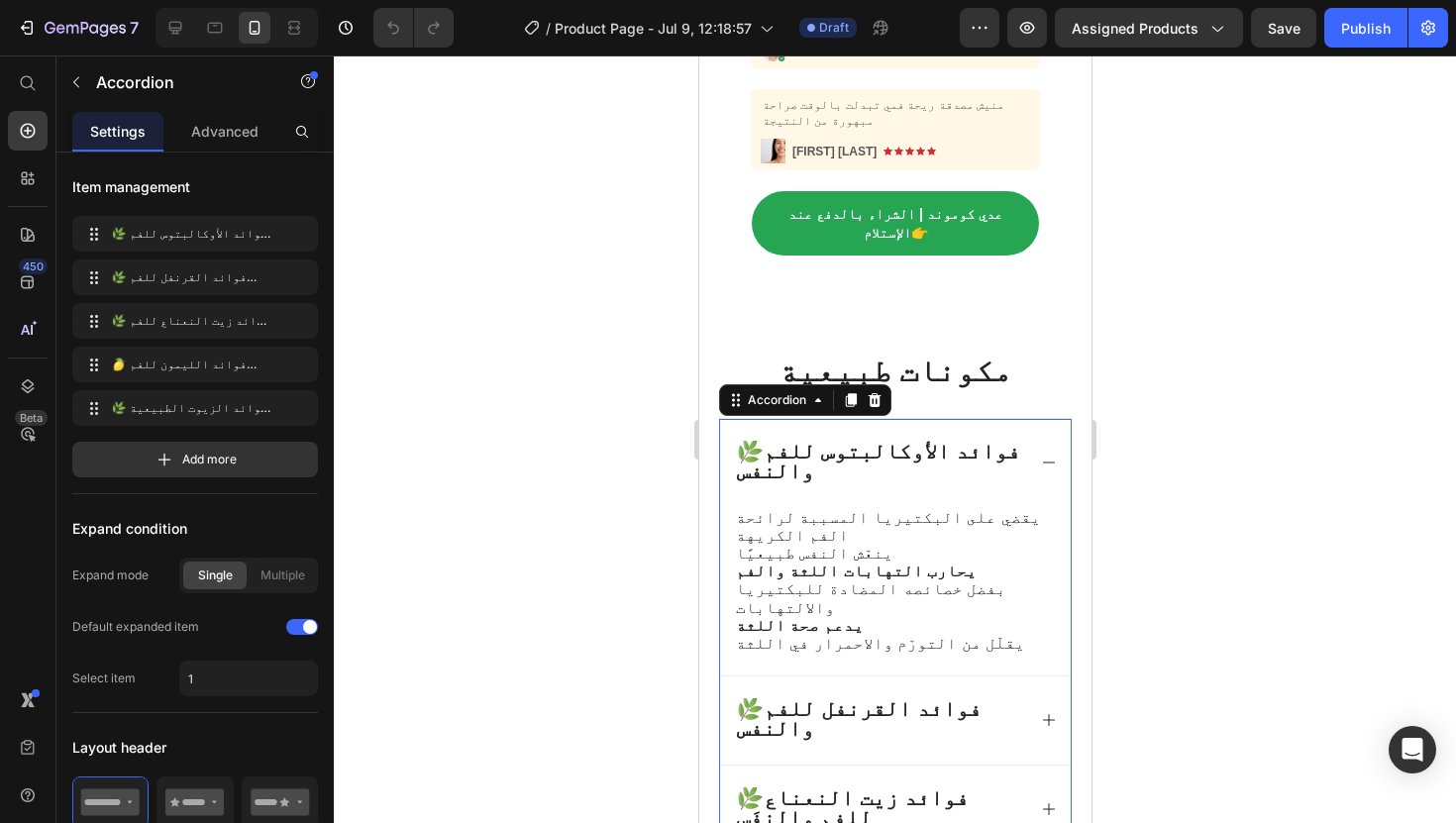 click 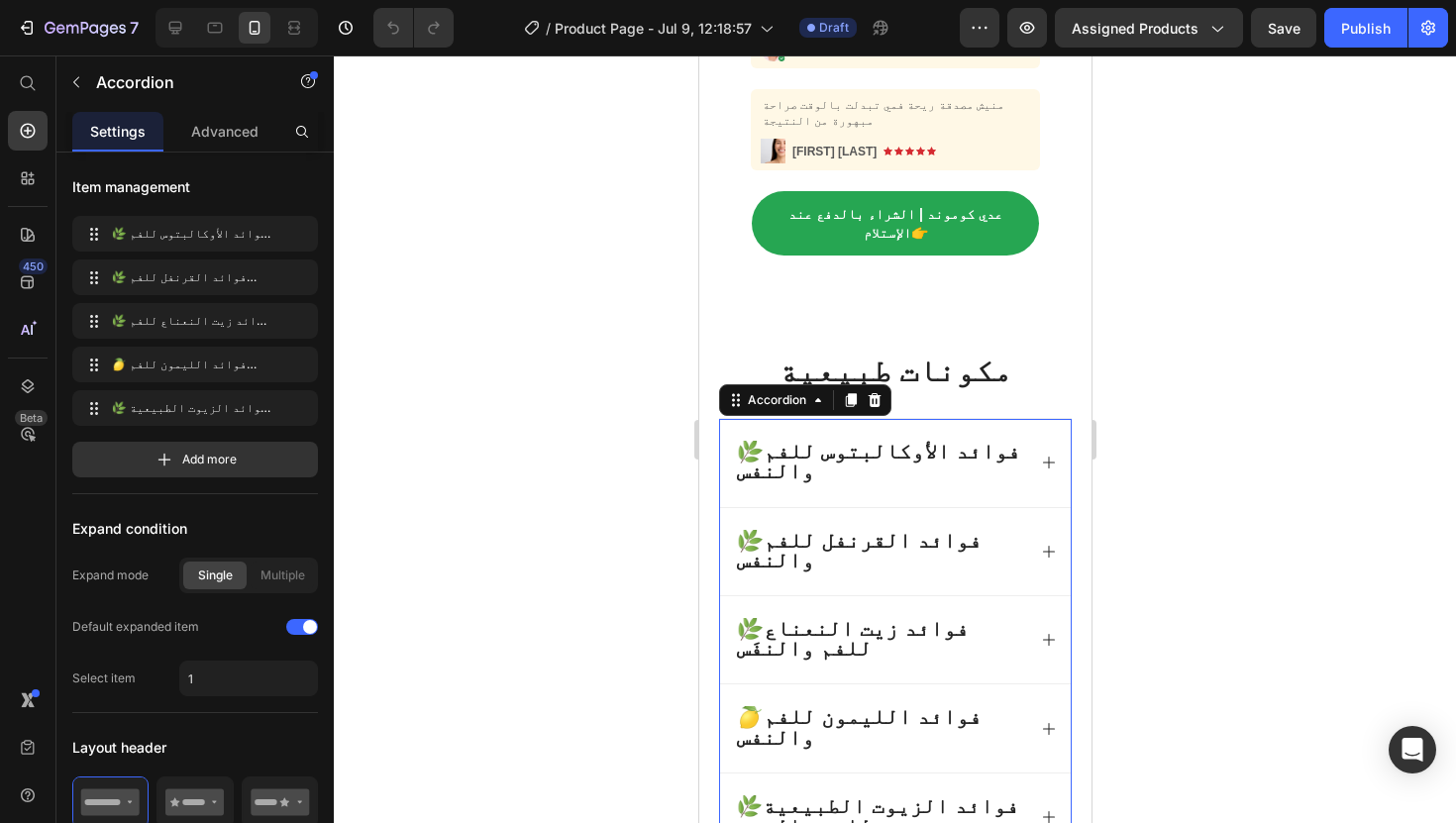 click 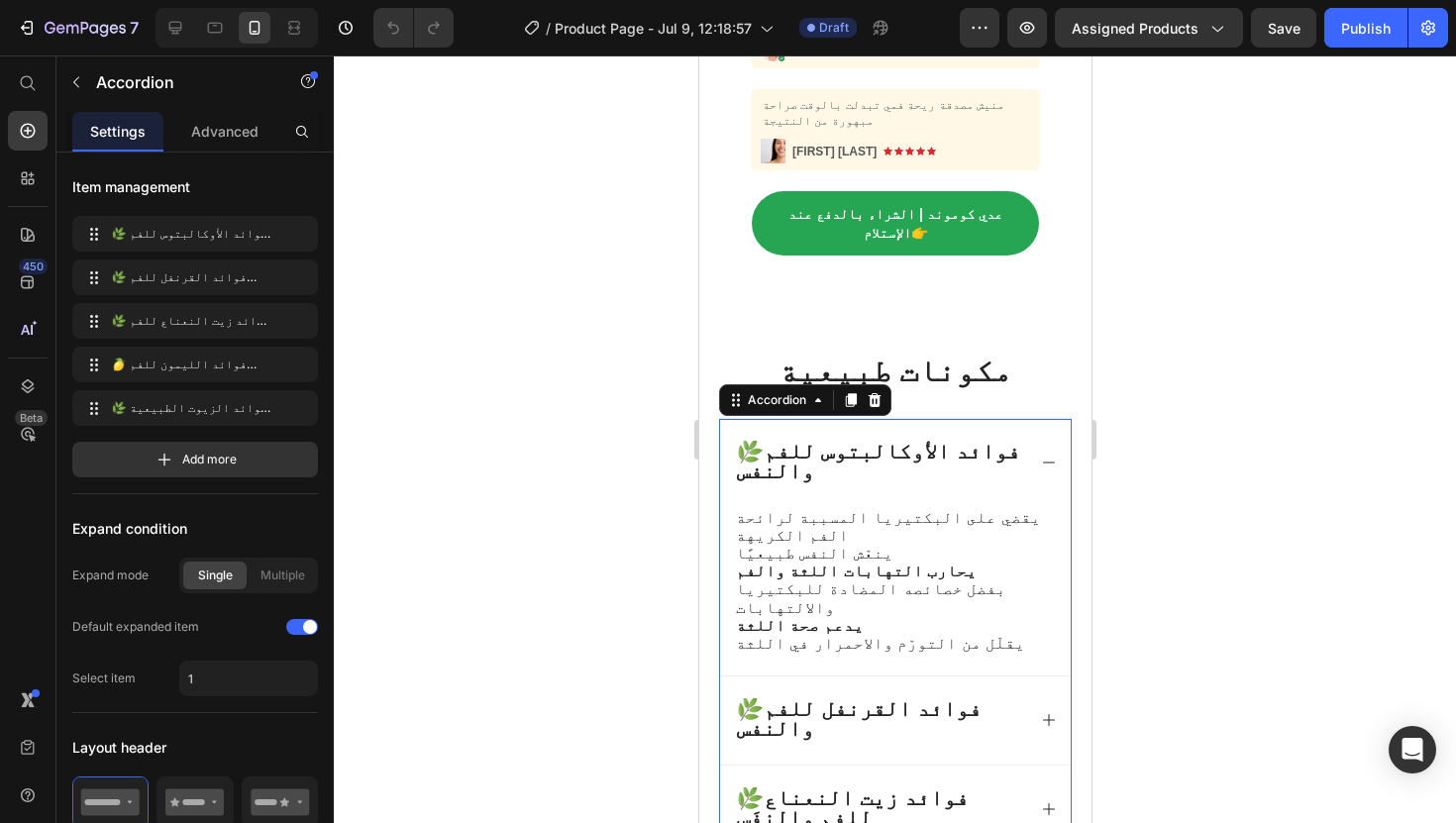 click 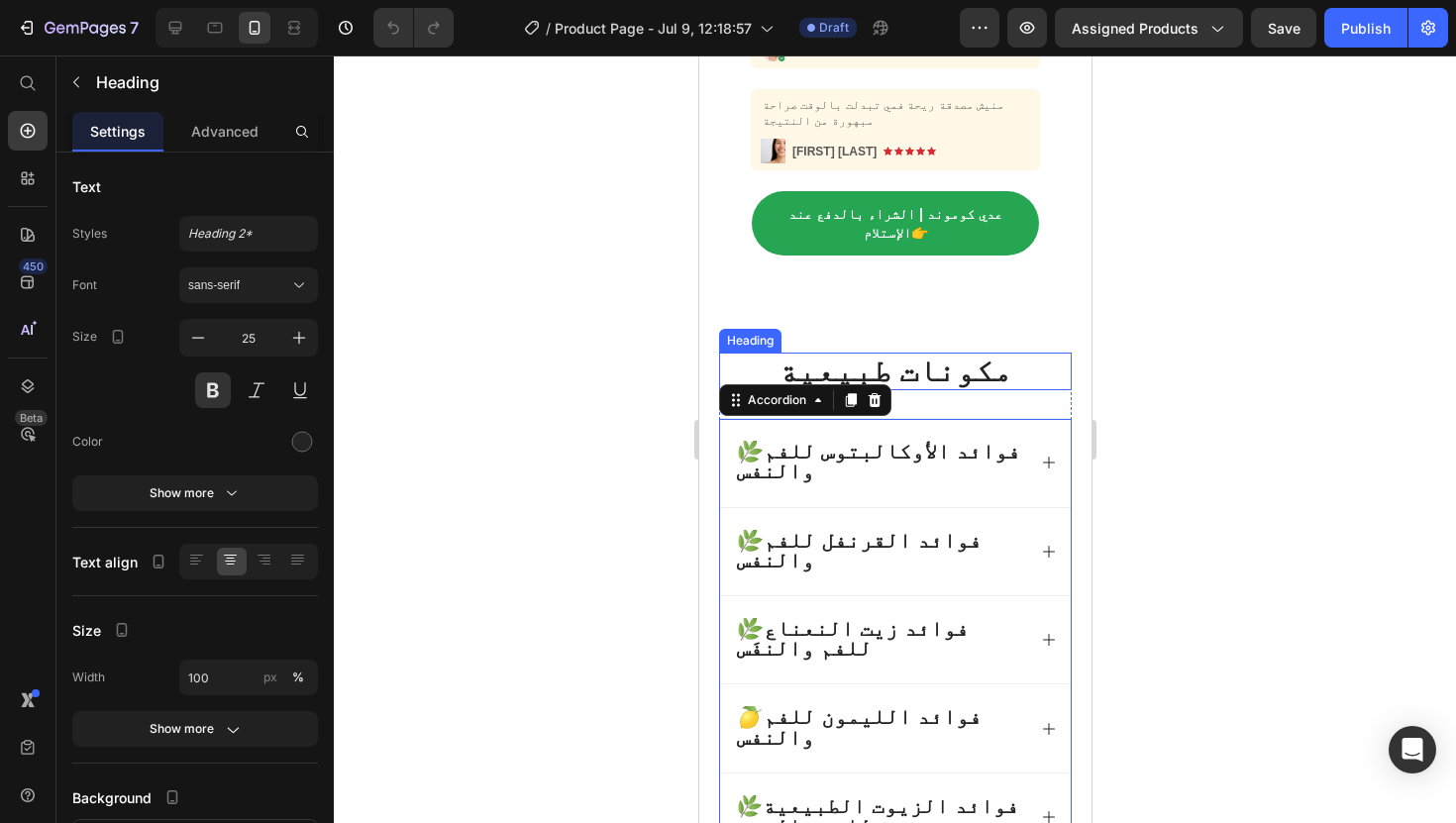 click on "مكونات طبيعية" at bounding box center (894, 370) 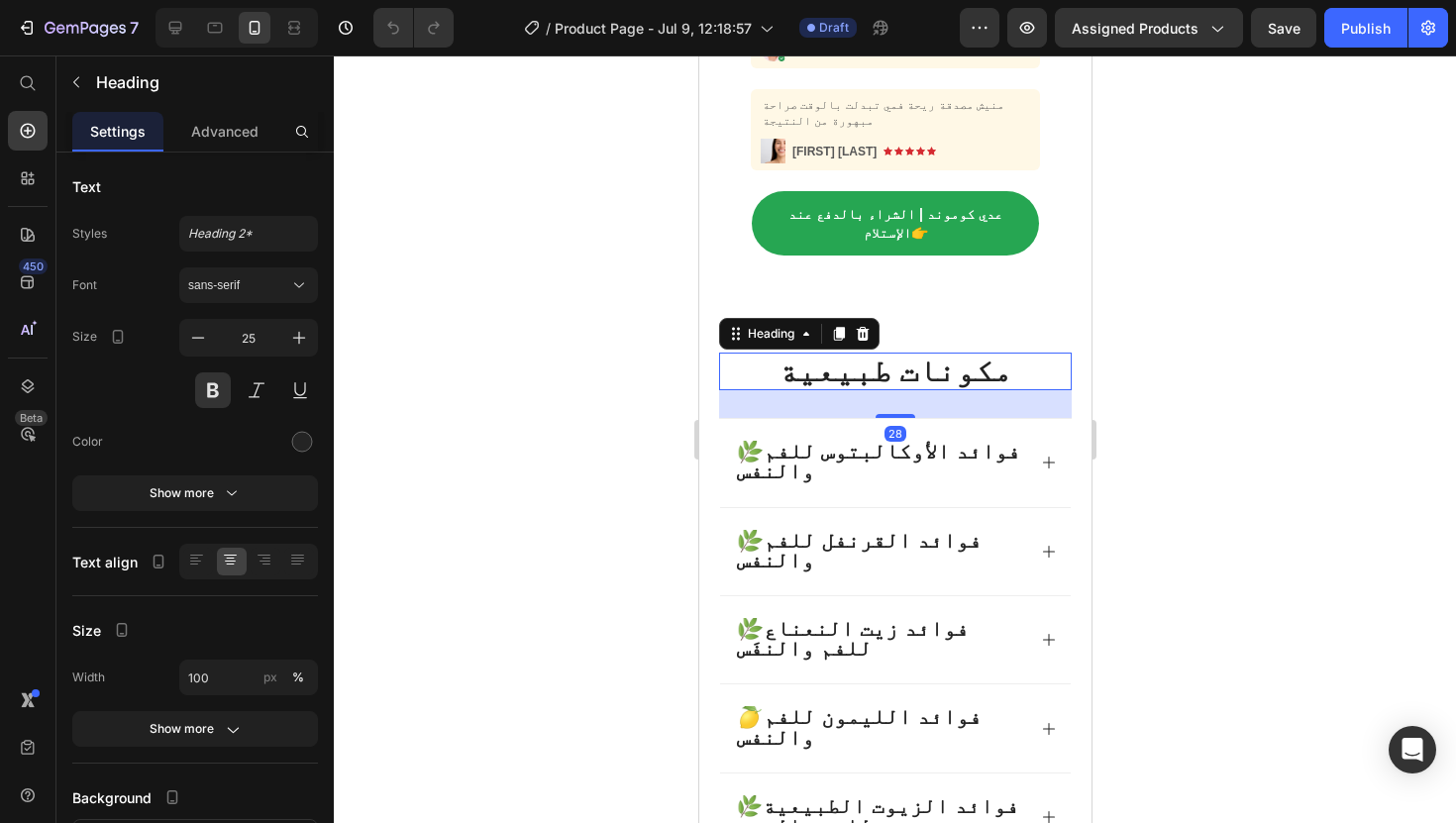 click 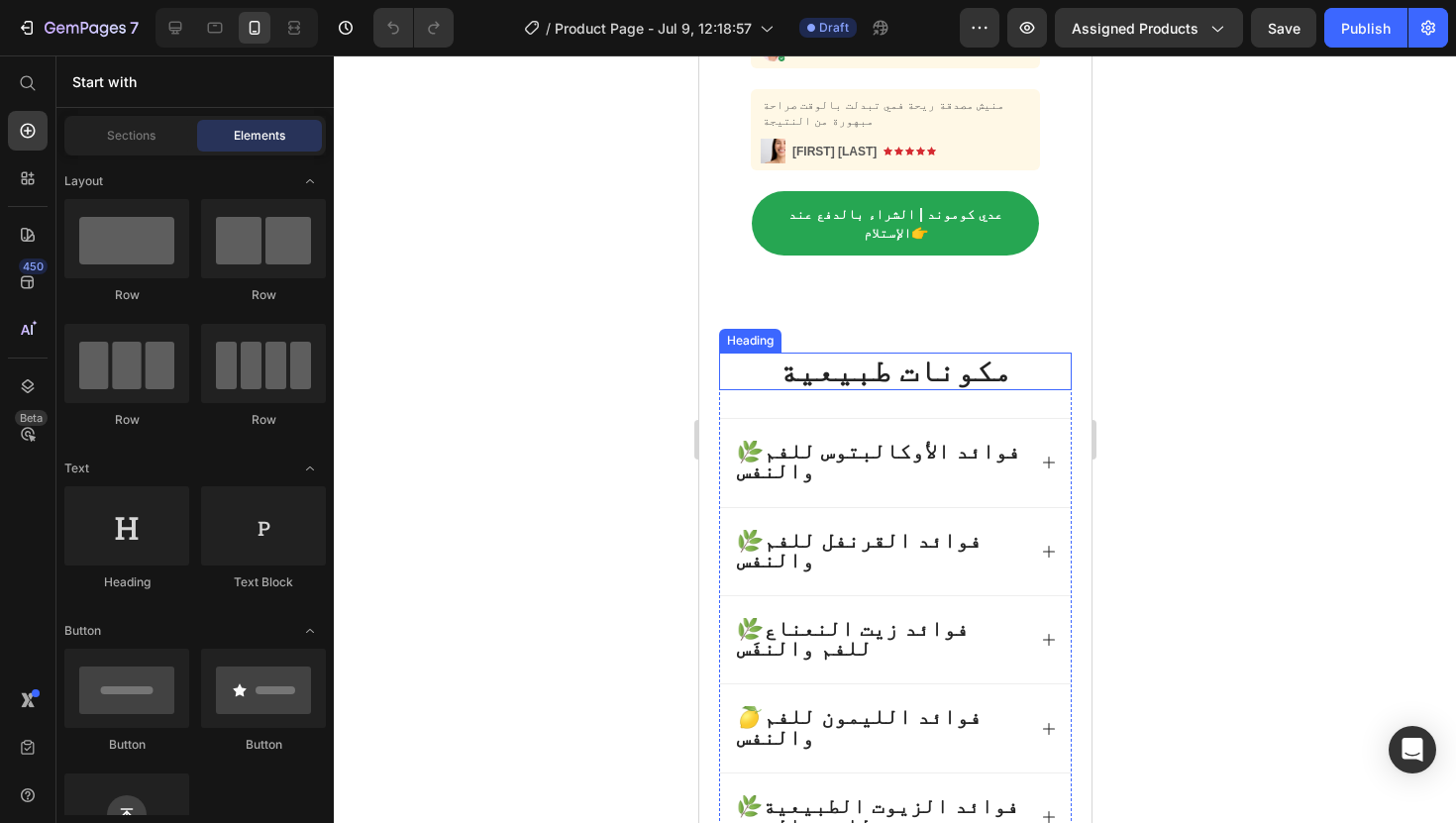 click on "مكونات طبيعية" at bounding box center [894, 370] 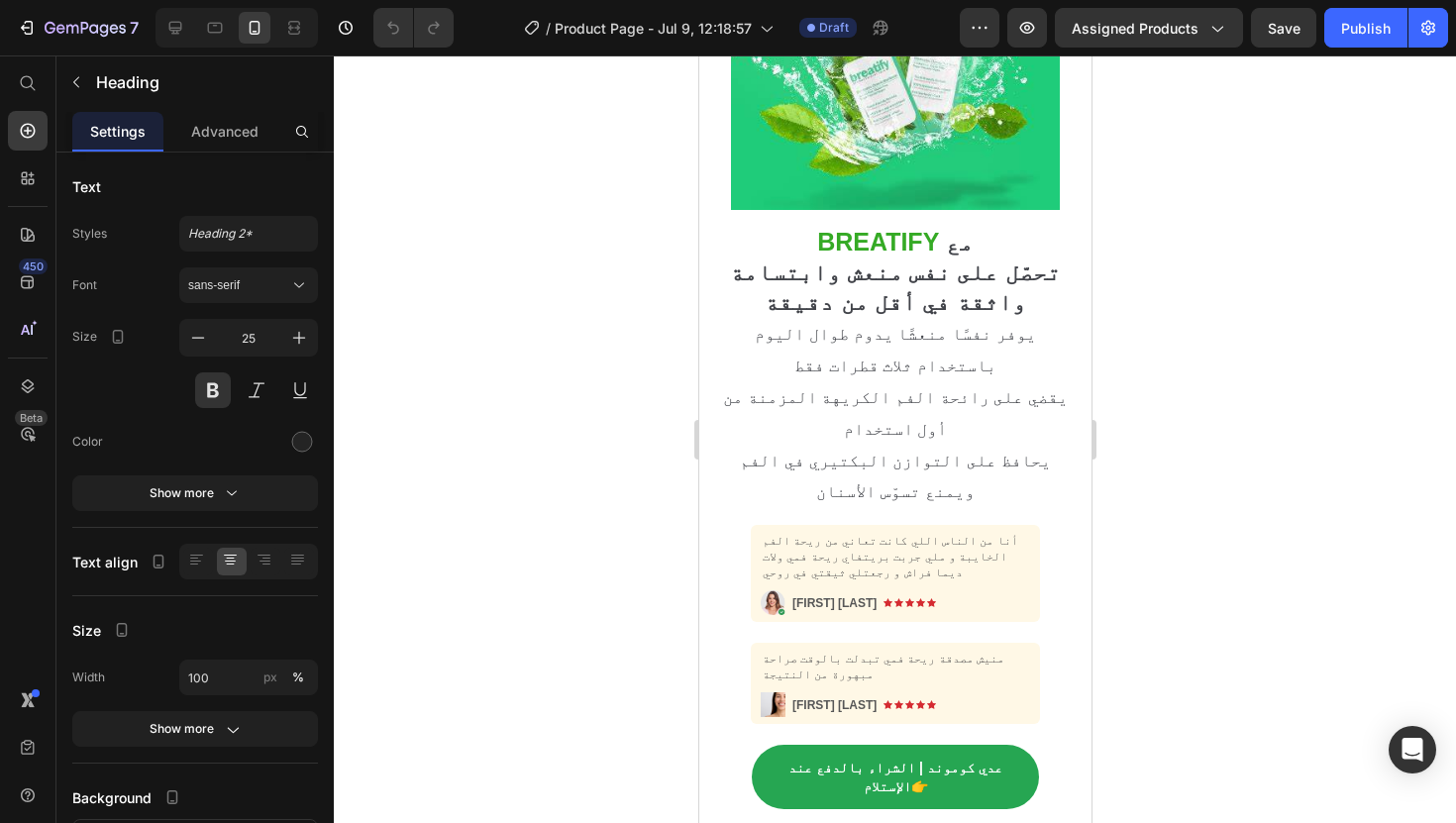 scroll, scrollTop: 415, scrollLeft: 0, axis: vertical 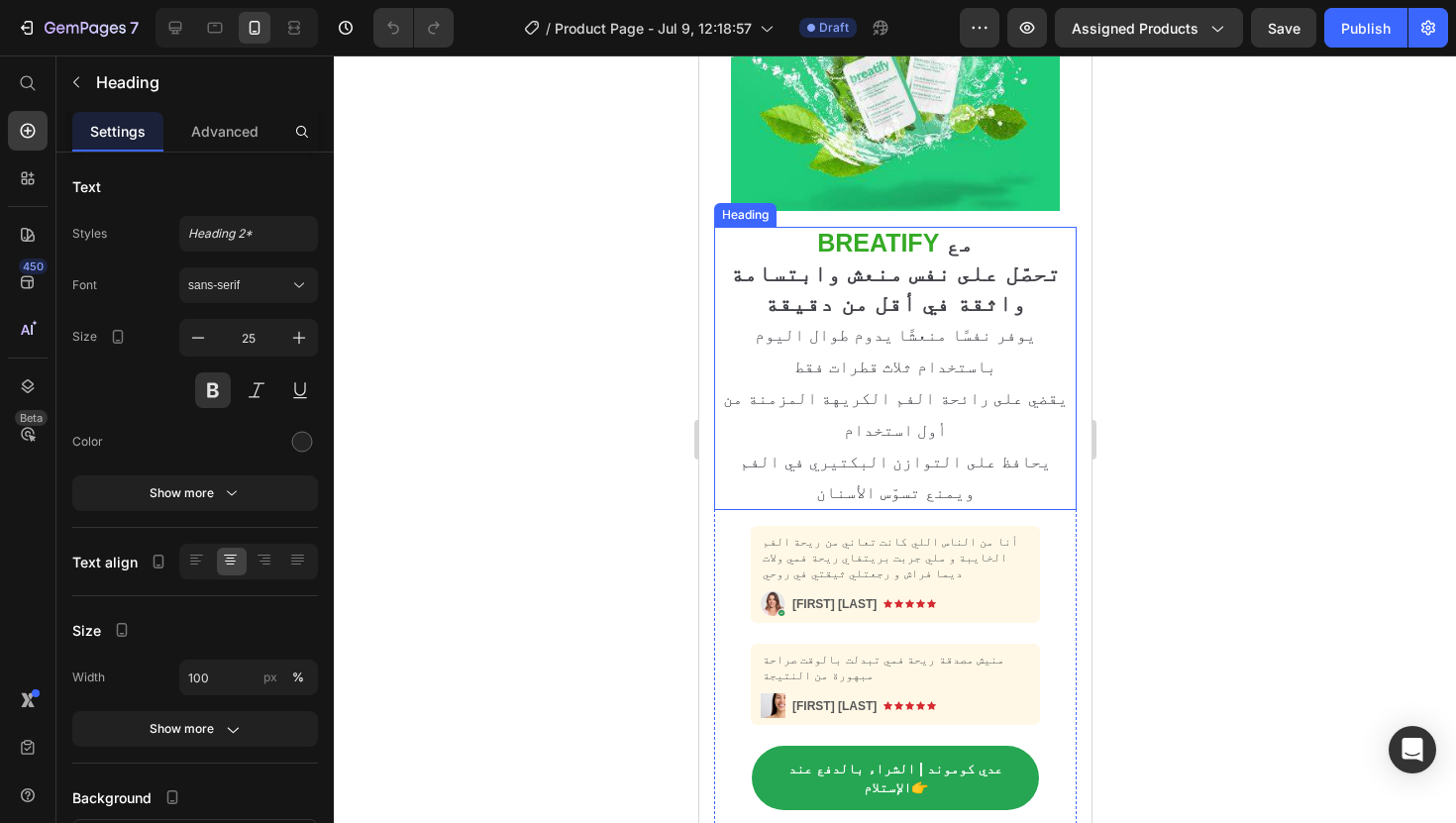 click on "يوفر نفسًا منعشًا يدوم طوال اليوم باستخدام ثلاث قطرات فقط" at bounding box center [894, 351] 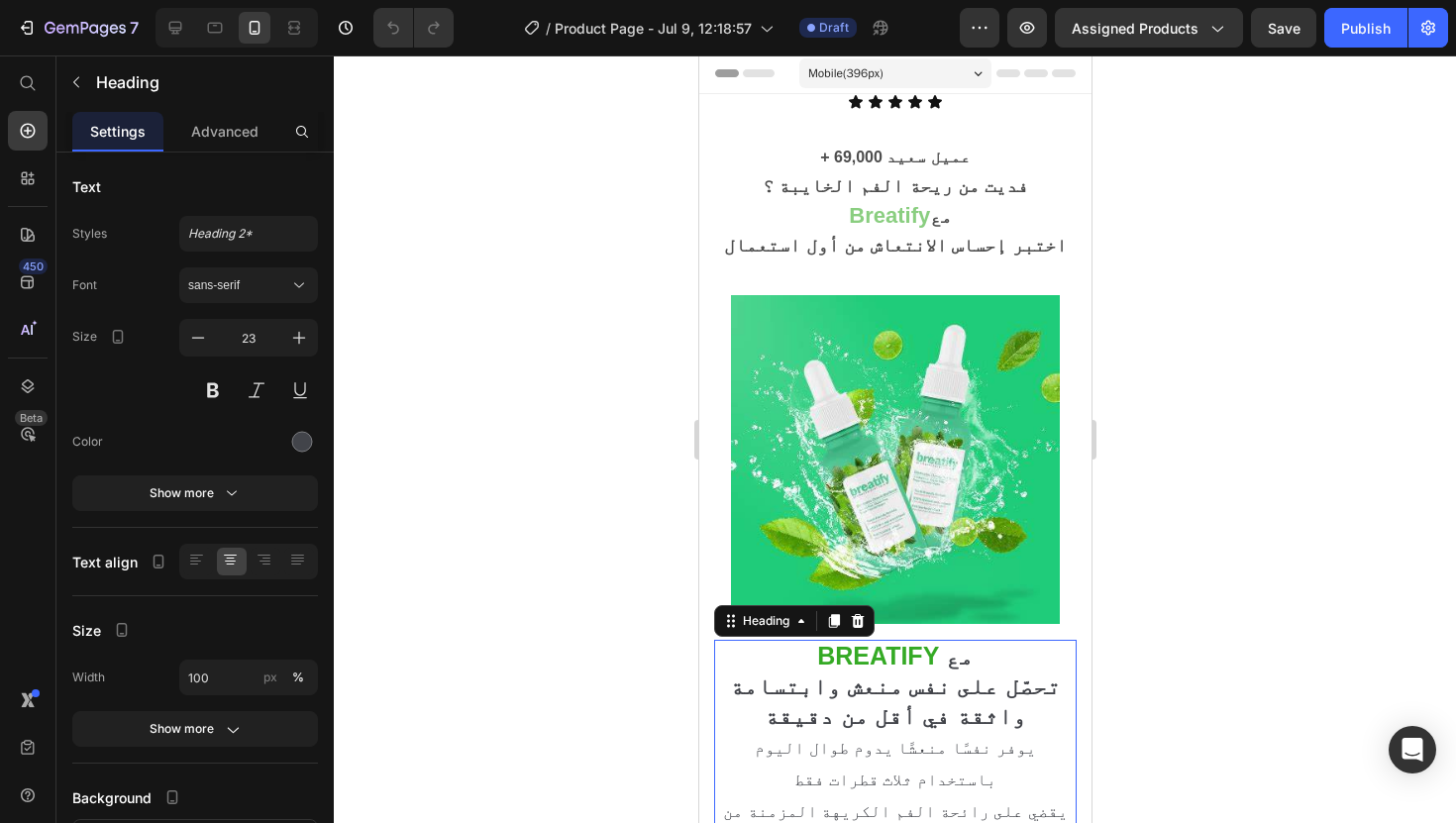 scroll, scrollTop: 0, scrollLeft: 0, axis: both 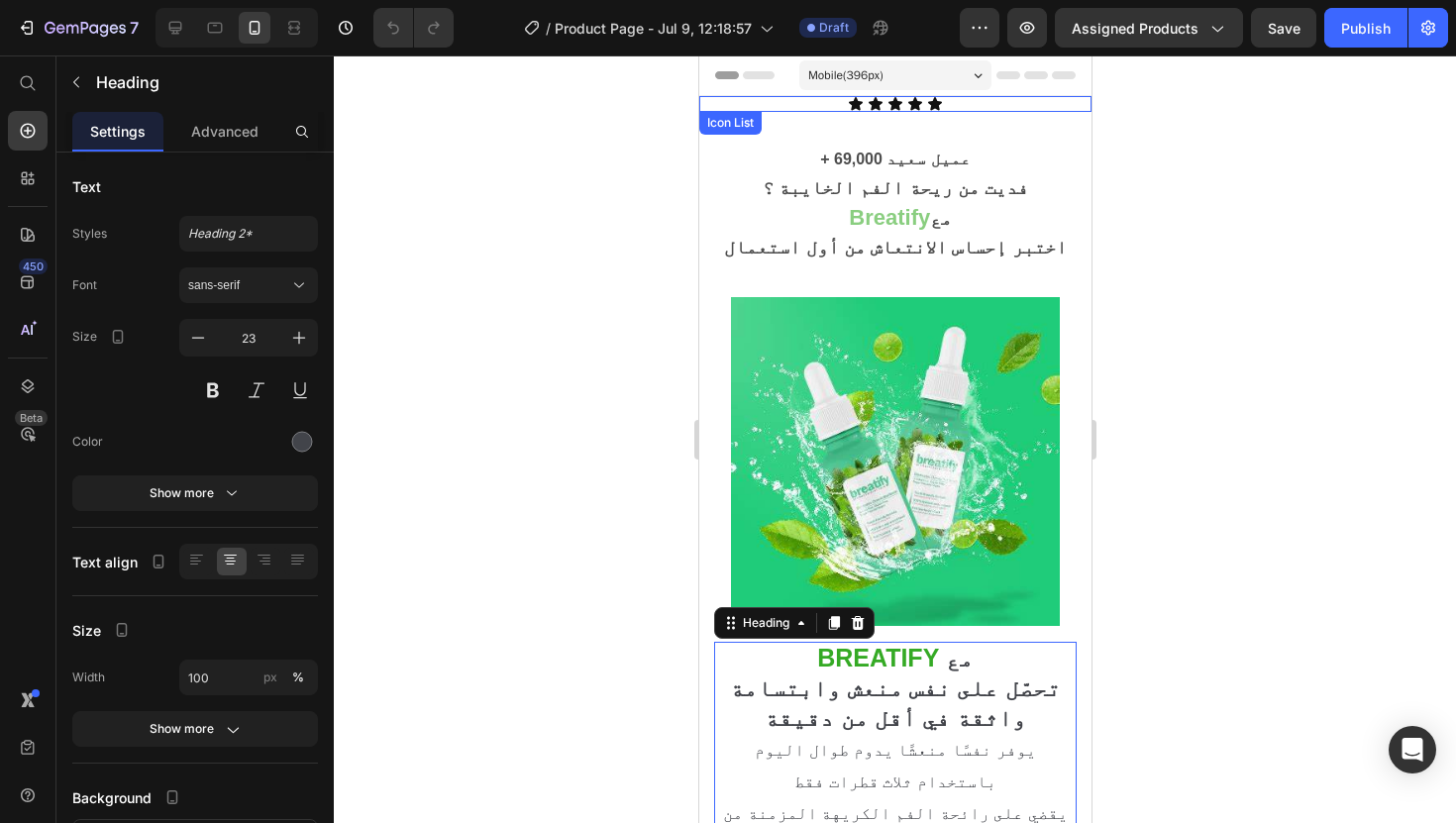 click on "Icon Icon Icon Icon Icon" at bounding box center (894, 104) 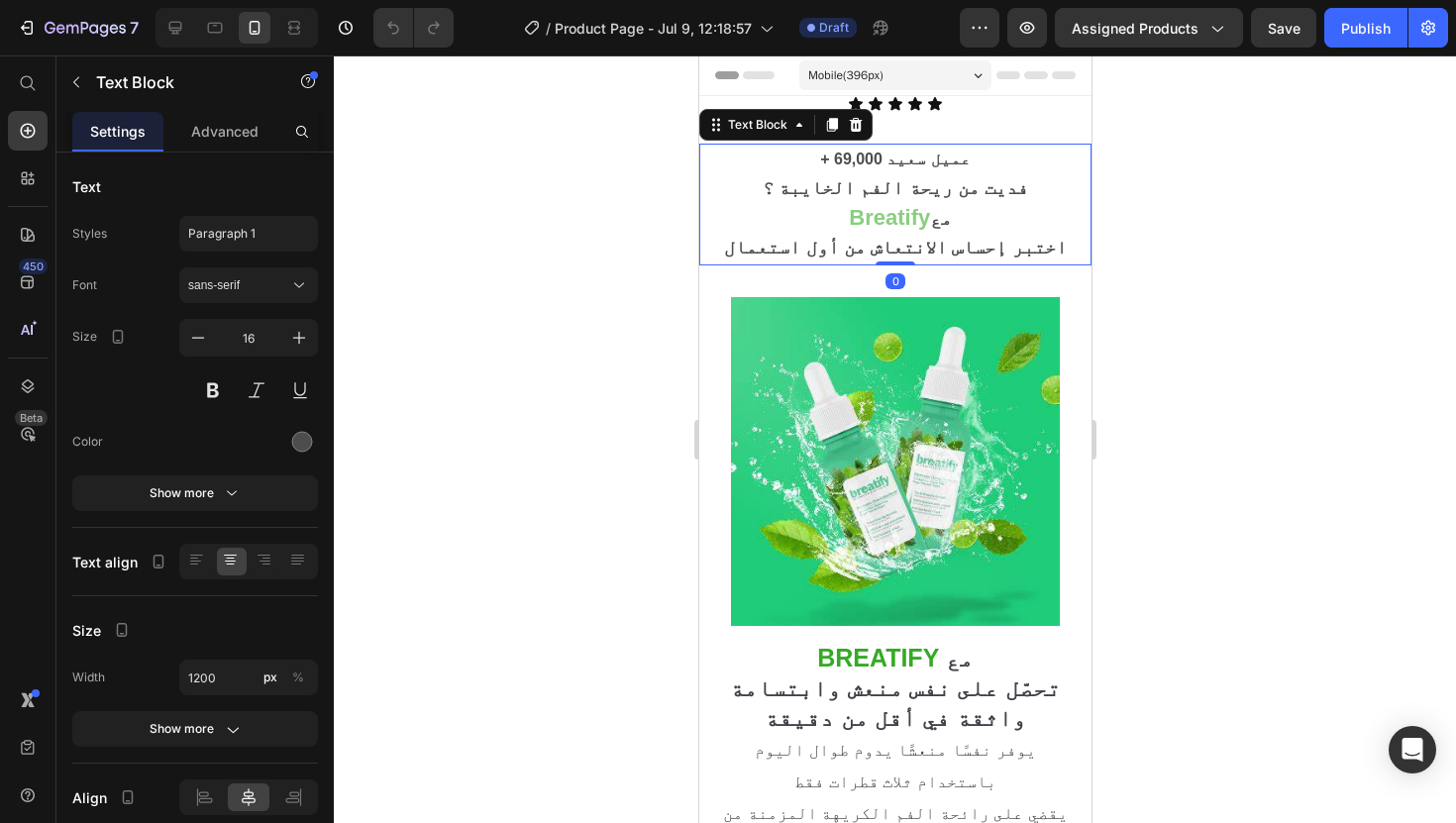 click on "+ 69,000 عميل سعيد فديت من ريحة الفم الخايبة ؟    Breatify مع اختبر إحساس الانتعاش من أول استعمال" at bounding box center [894, 204] 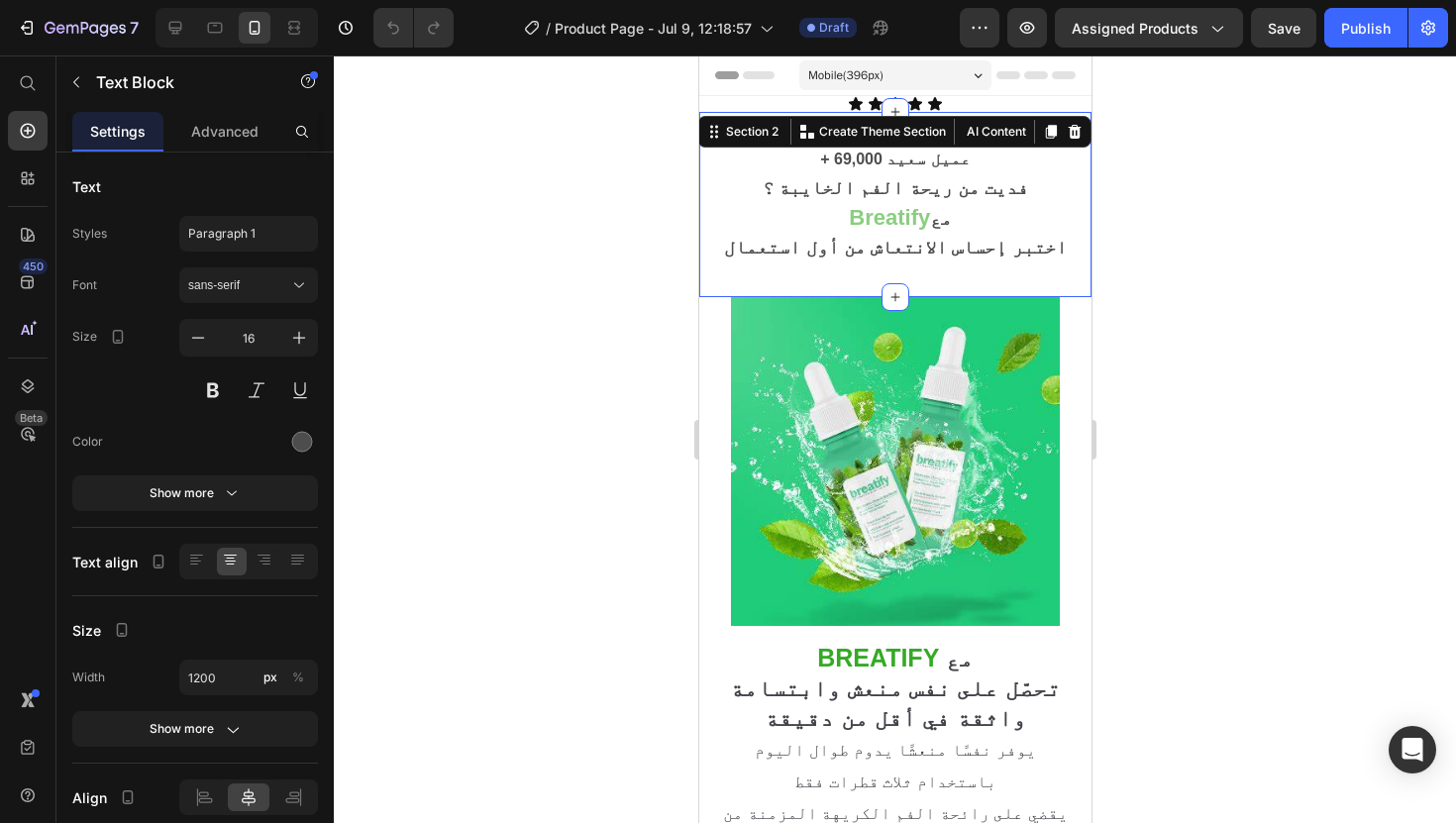 click on "+ 69,000 عميل سعيد فديت من ريحة الفم الخايبة ؟    Breatify مع اختبر إحساس الانتعاش من أول استعمال Text Block Section 2   You can create reusable sections Create Theme Section AI Content Write with GemAI What would you like to describe here? Tone and Voice Persuasive Product Getting products... Show more Generate" at bounding box center (894, 204) 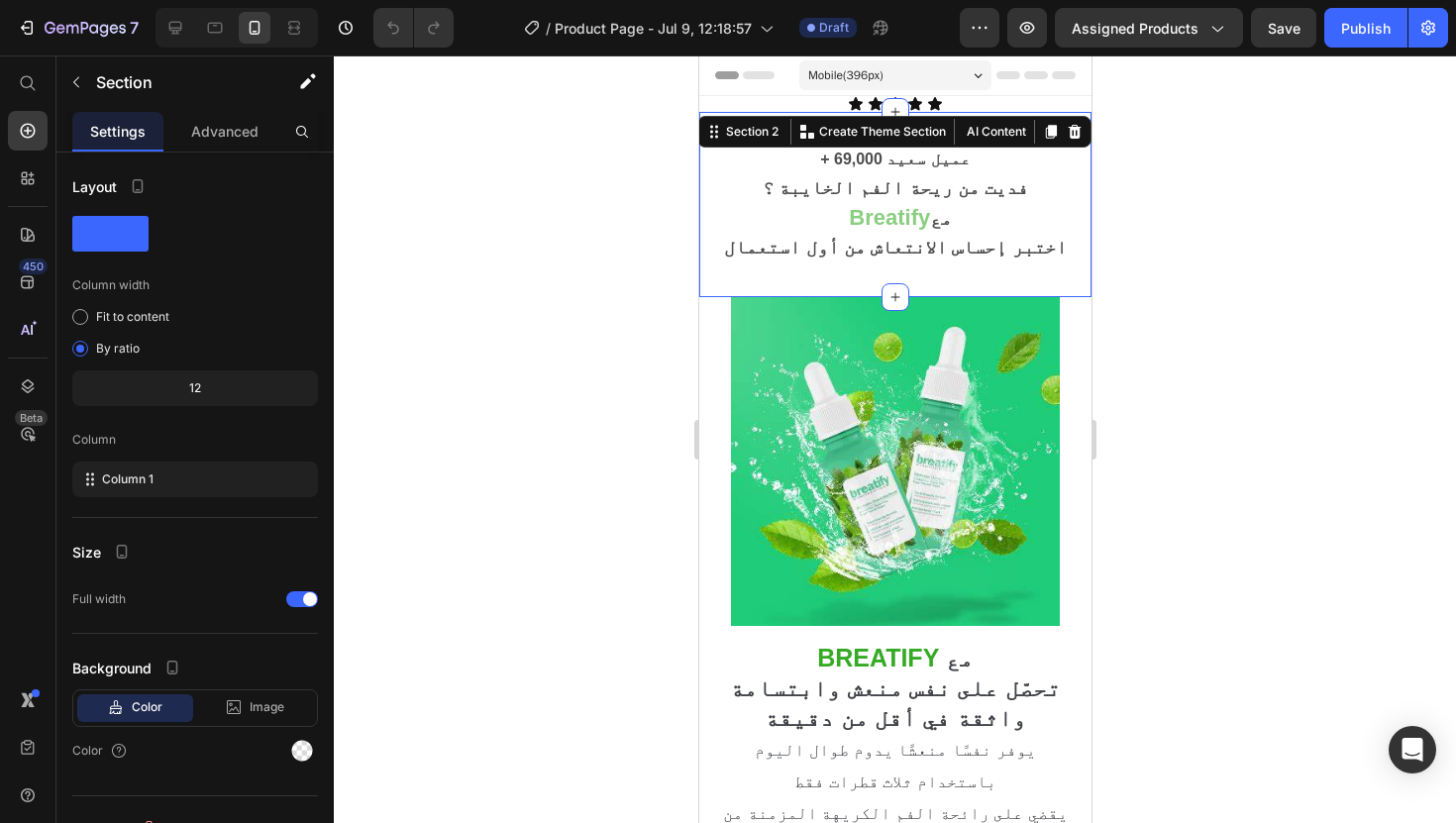 click 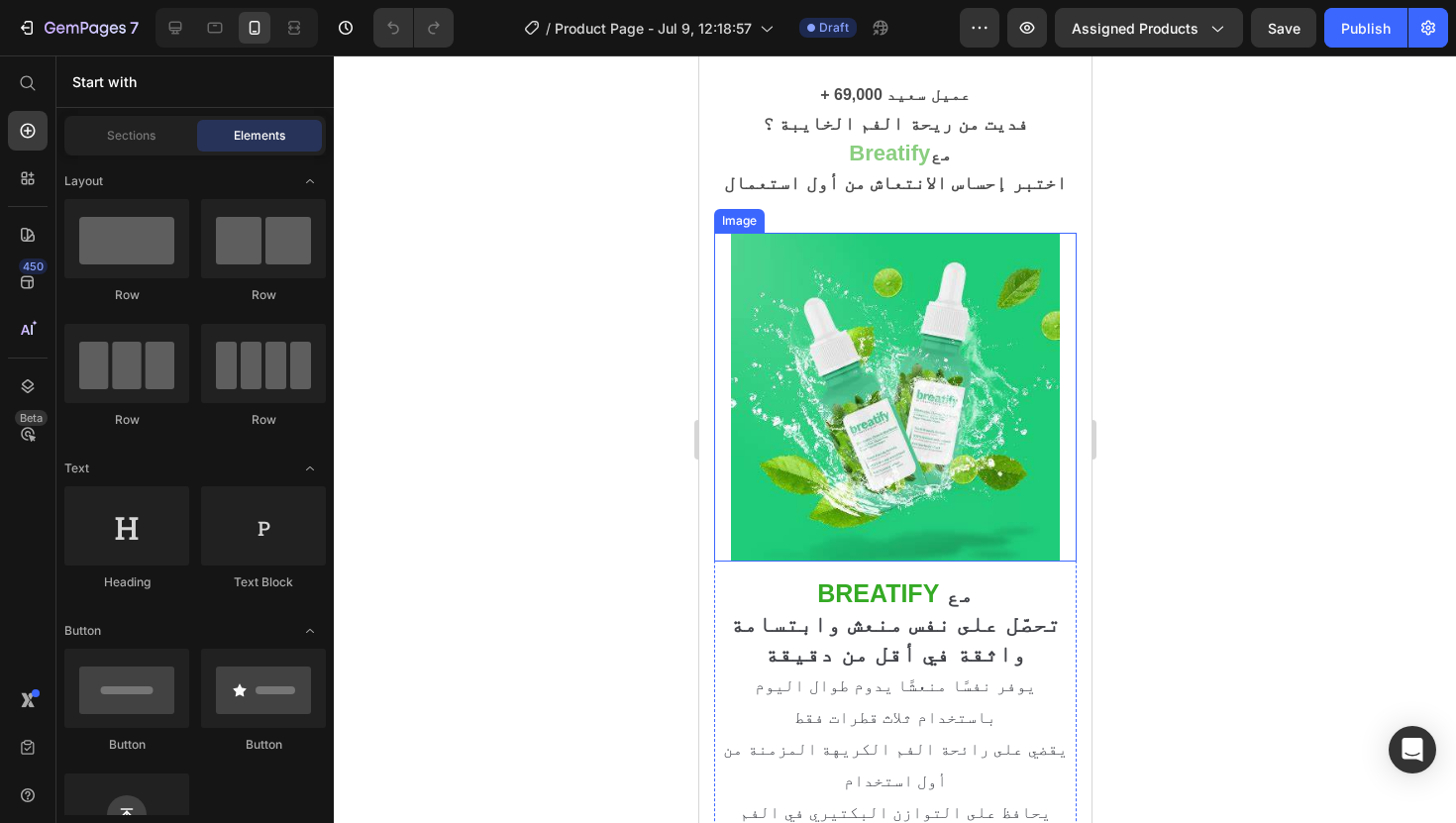 scroll, scrollTop: 66, scrollLeft: 0, axis: vertical 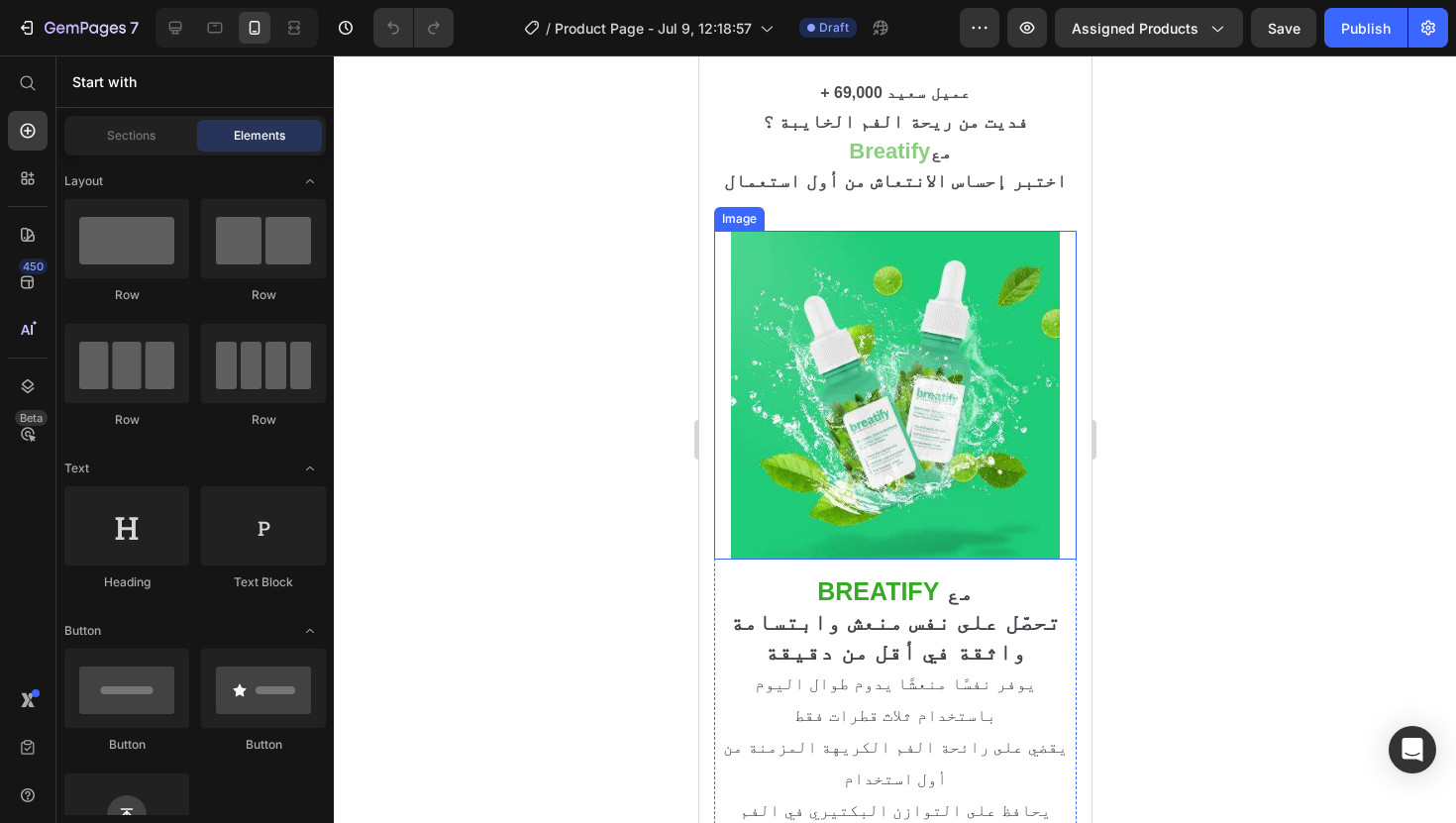 click at bounding box center (894, 395) 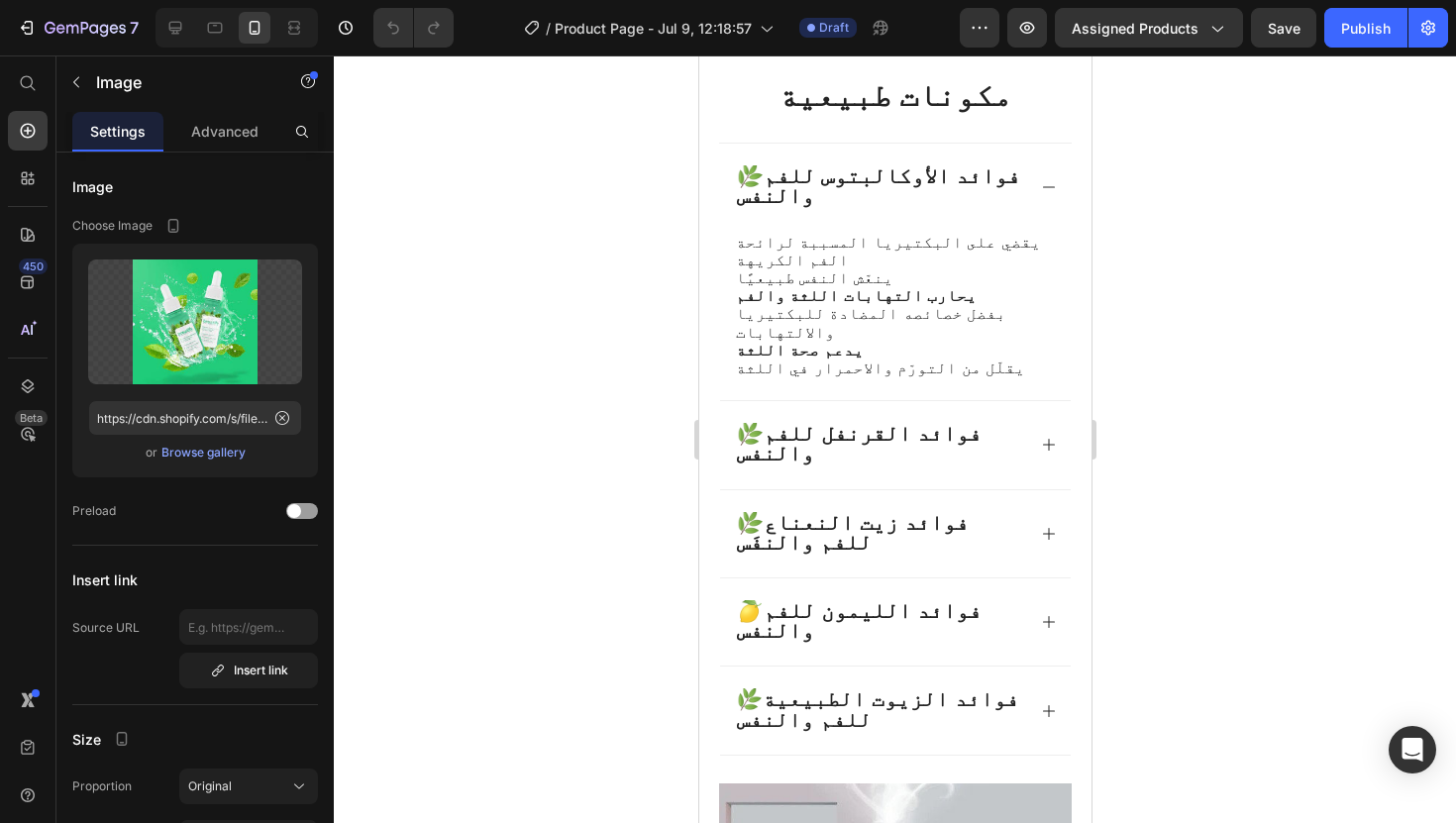 scroll, scrollTop: 1246, scrollLeft: 0, axis: vertical 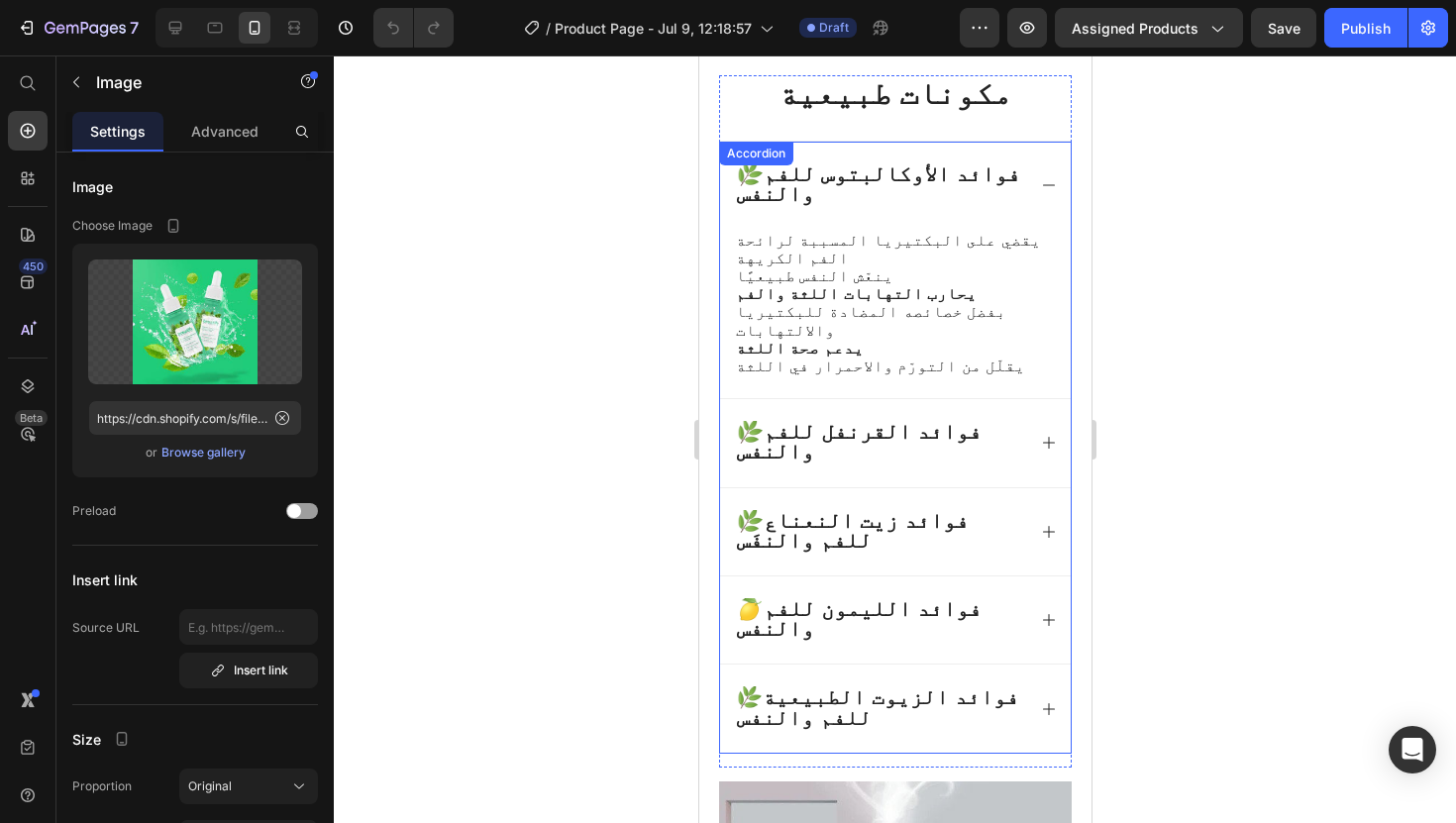 click 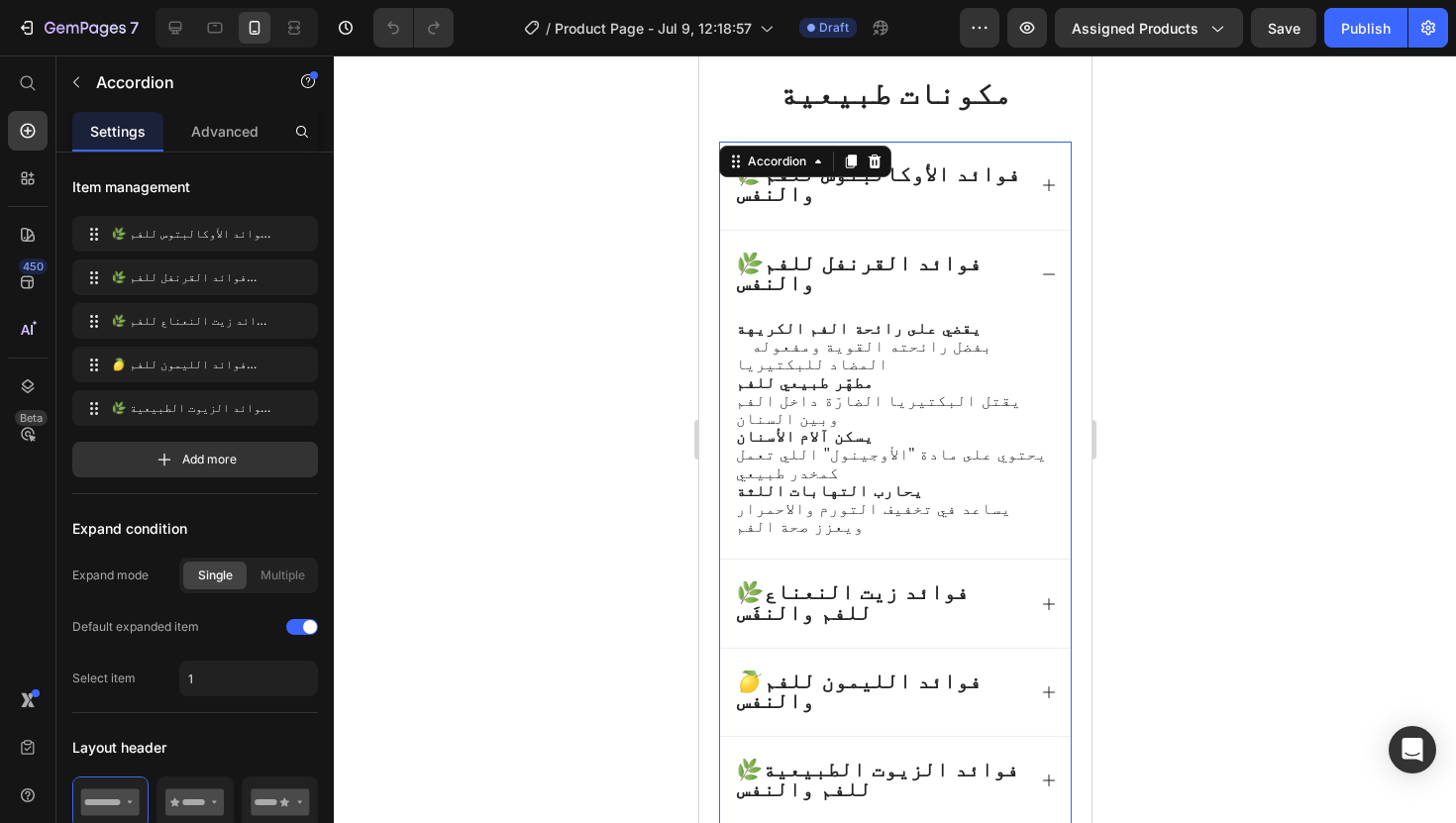 click 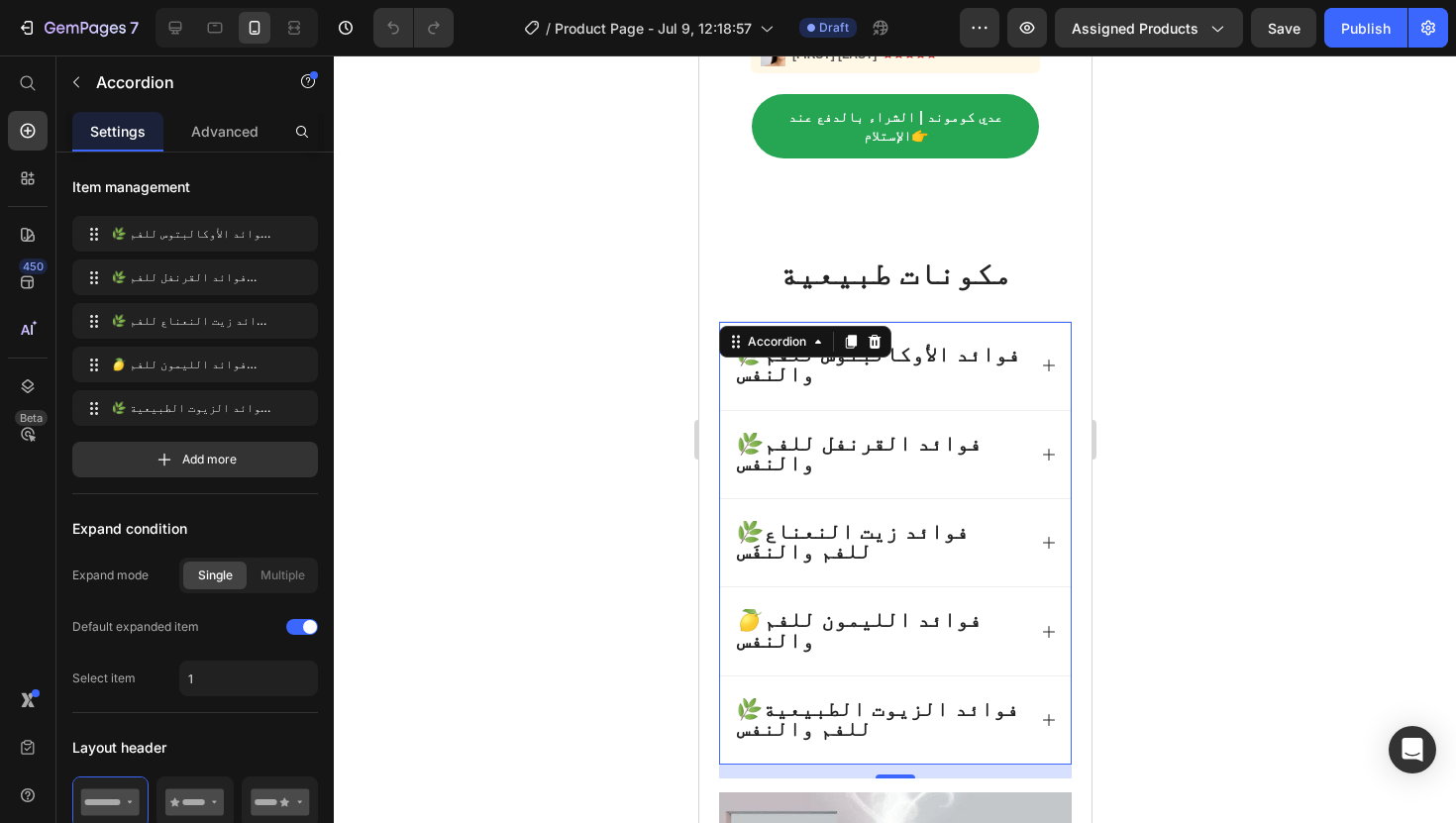 scroll, scrollTop: 1052, scrollLeft: 0, axis: vertical 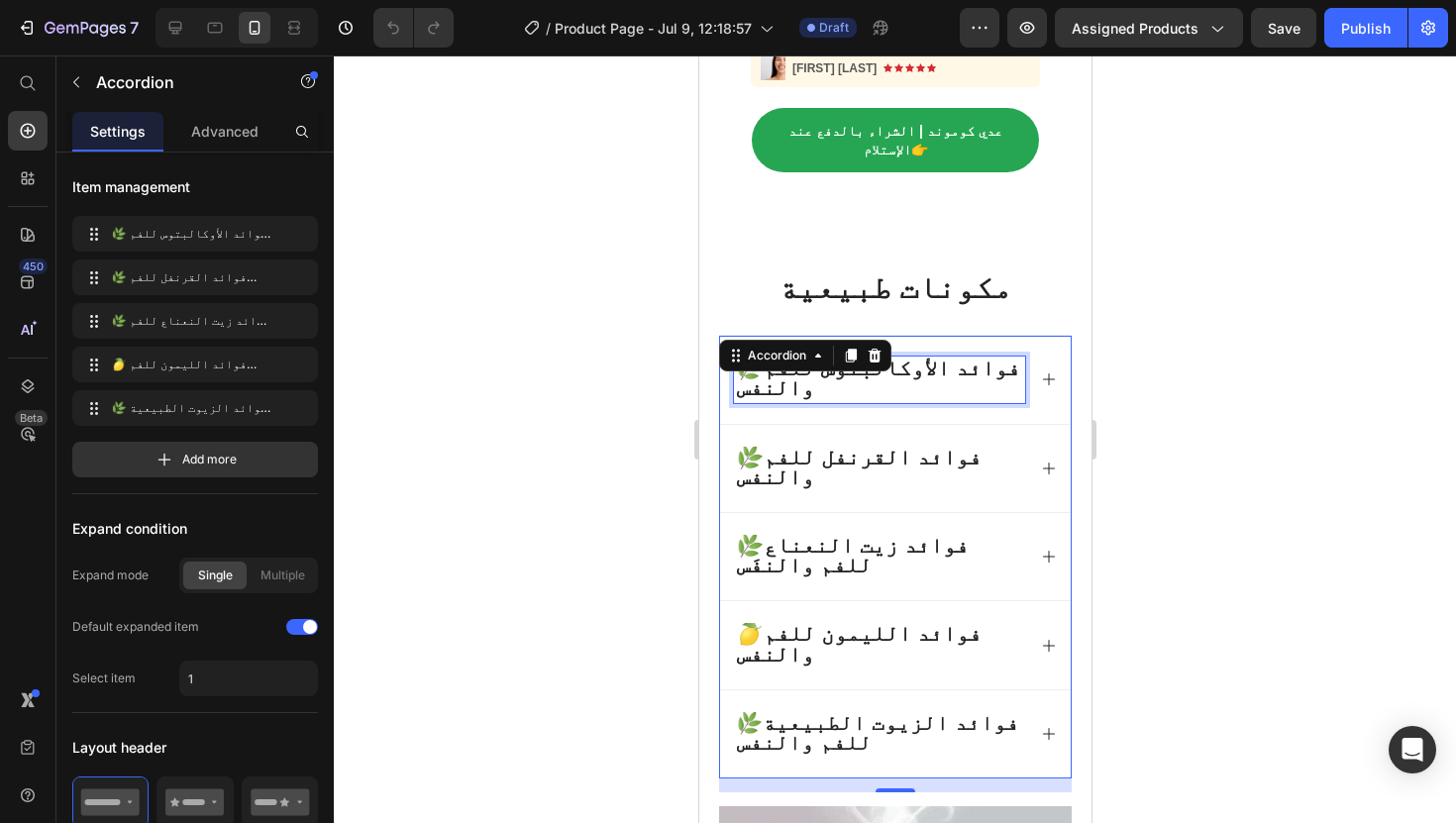 click on "🌿  فوائد الأوكالبتوس للفم والنفس" at bounding box center [879, 379] 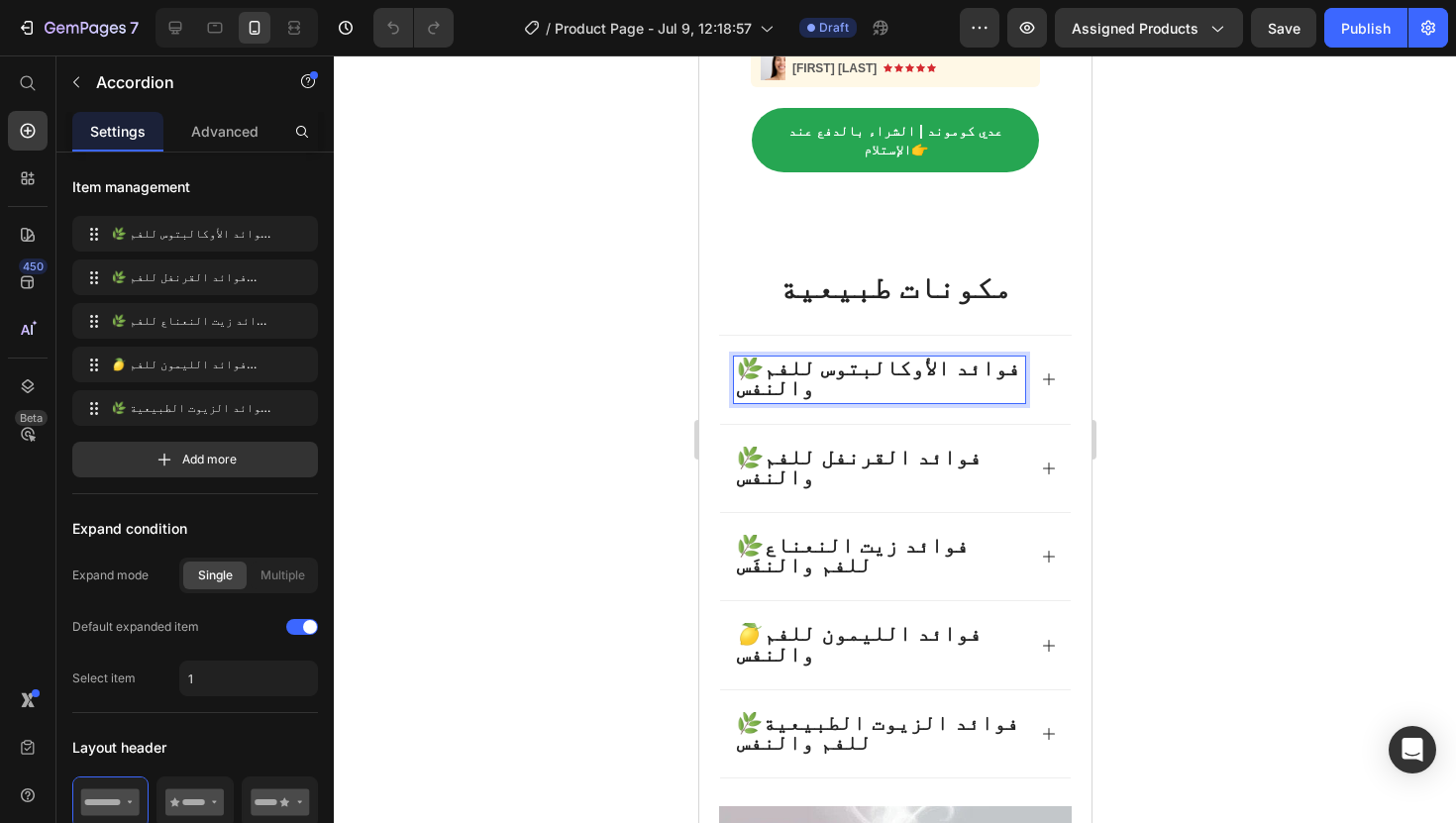 click 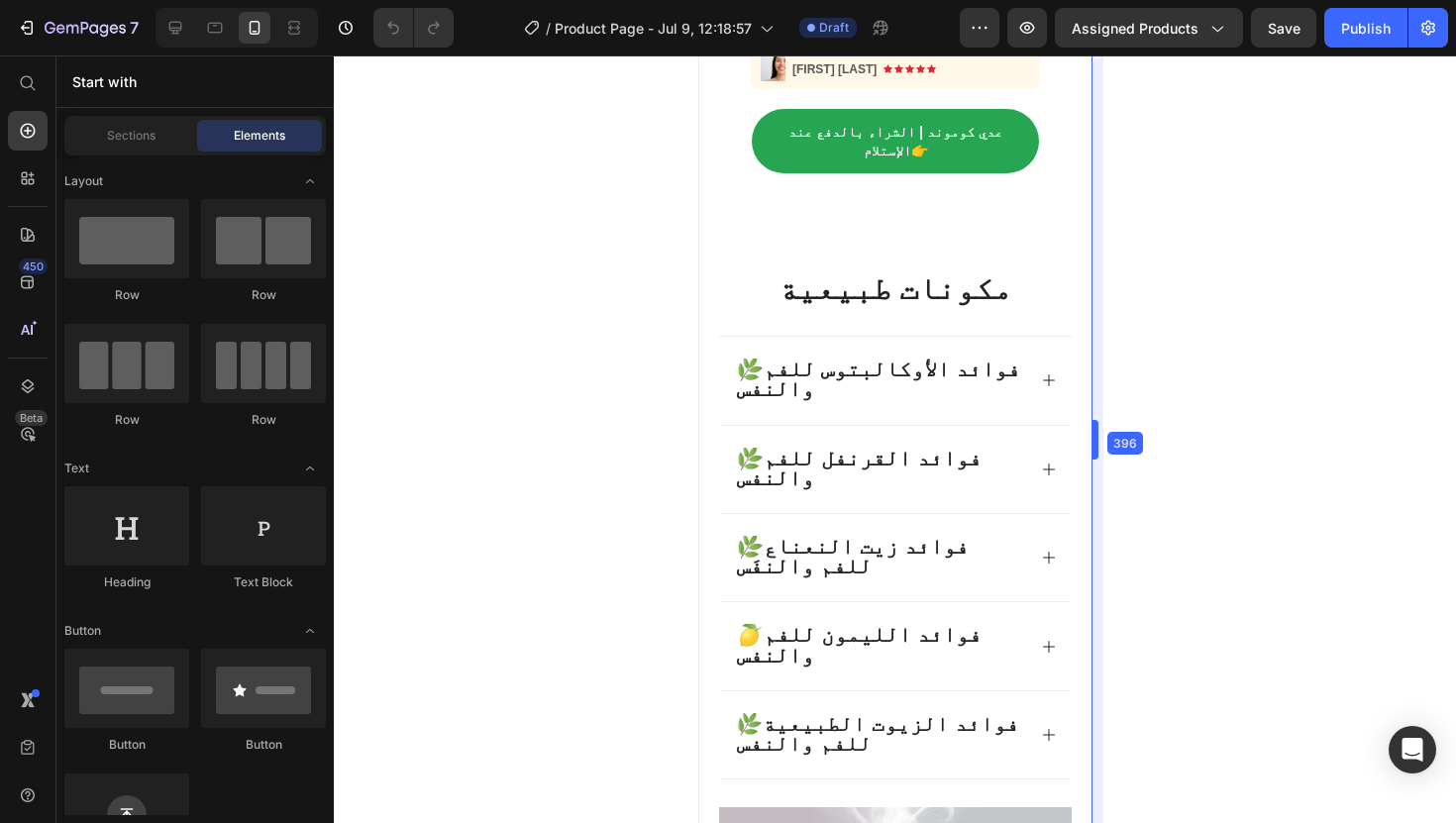 scroll, scrollTop: 1052, scrollLeft: 0, axis: vertical 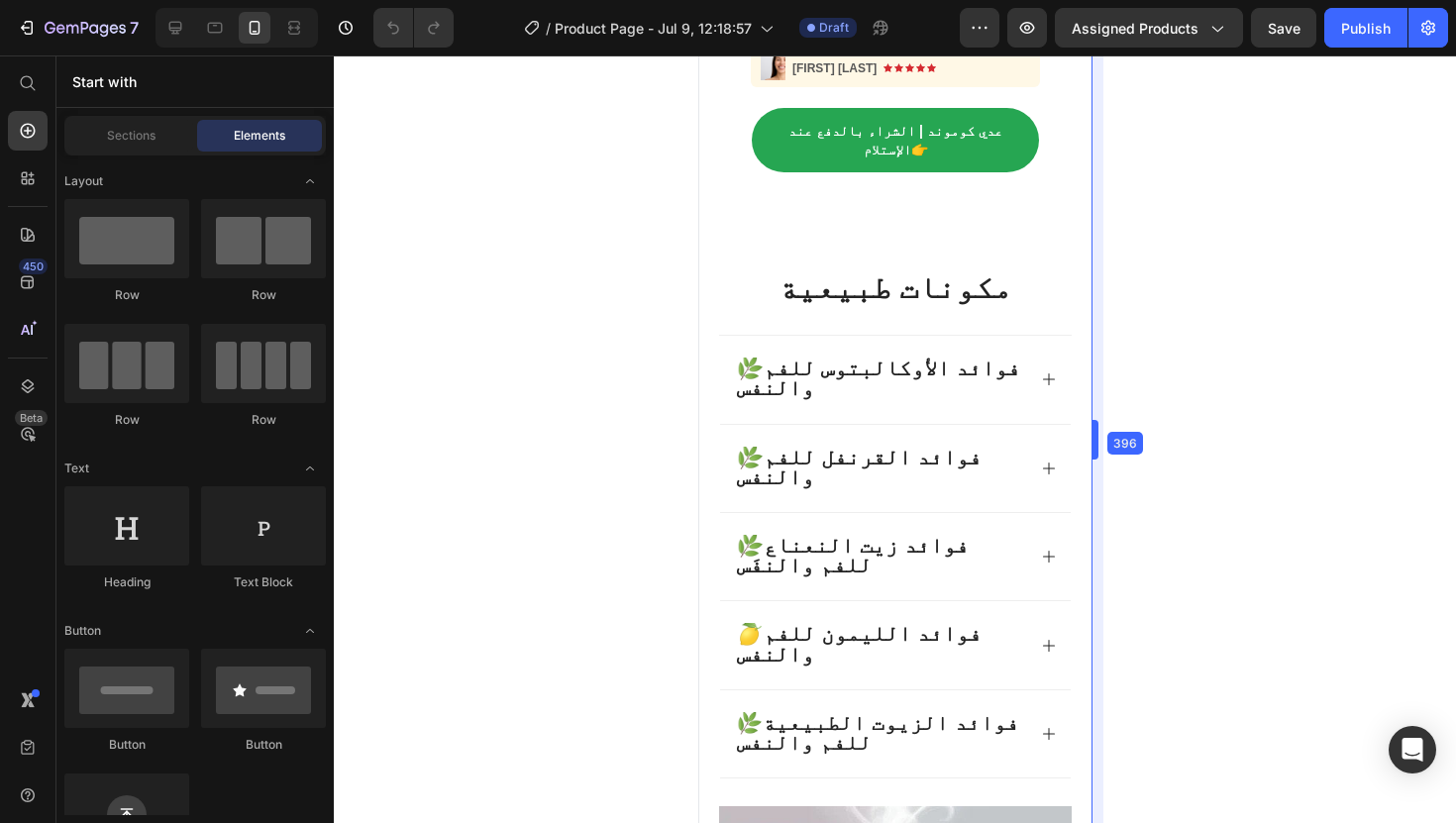 drag, startPoint x: 1095, startPoint y: 440, endPoint x: 1095, endPoint y: 461, distance: 21 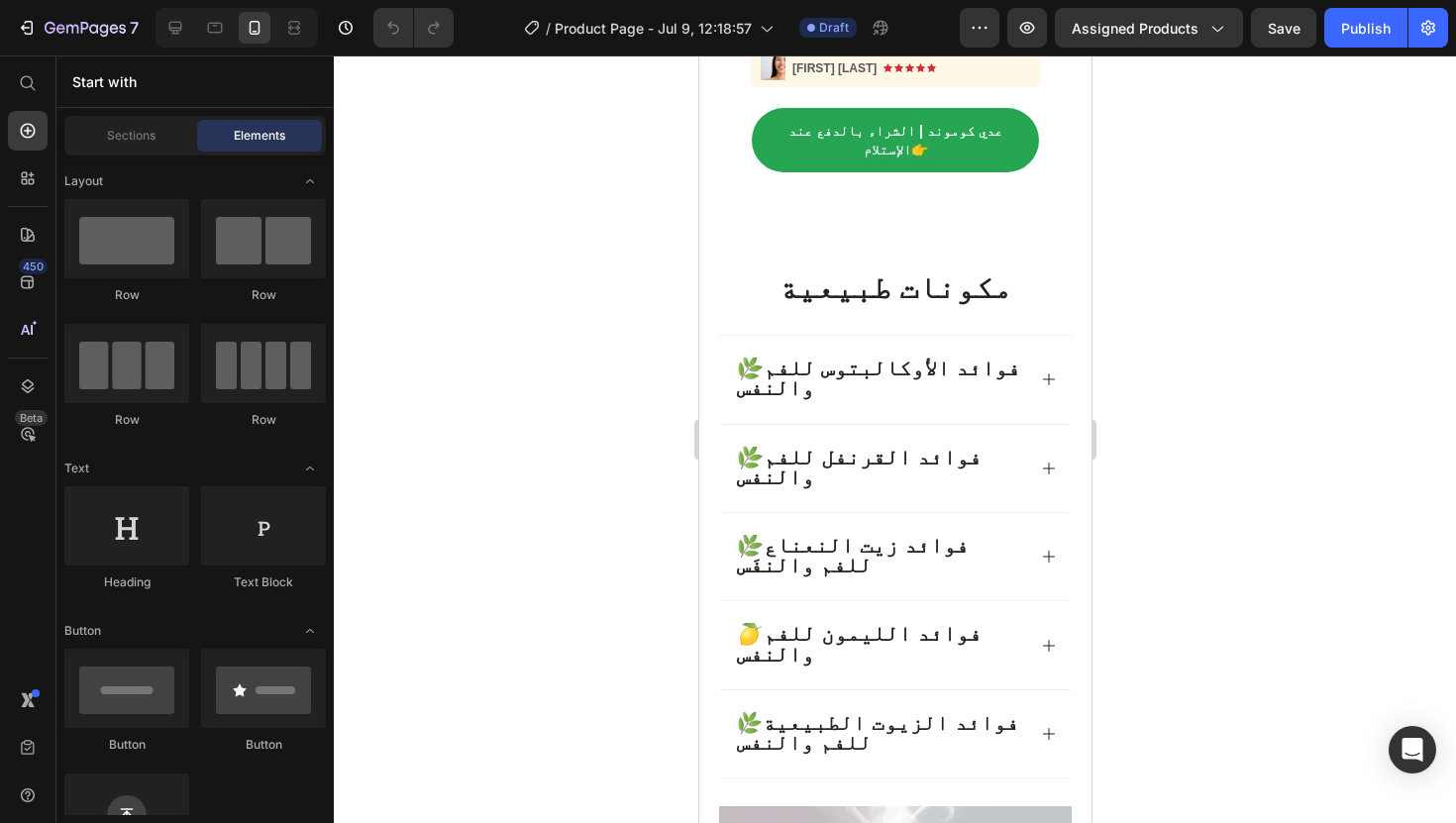 click 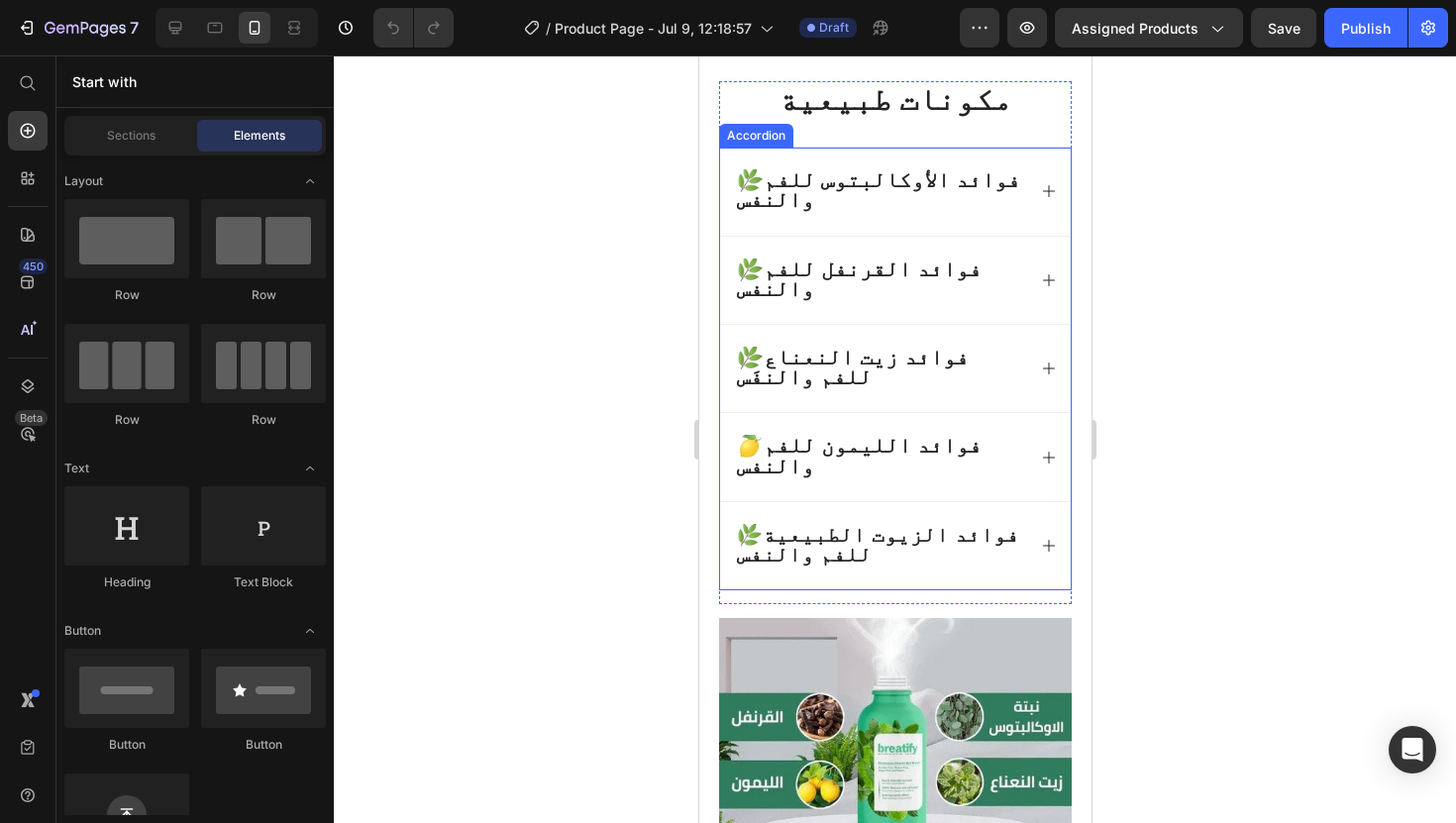 scroll, scrollTop: 1249, scrollLeft: 0, axis: vertical 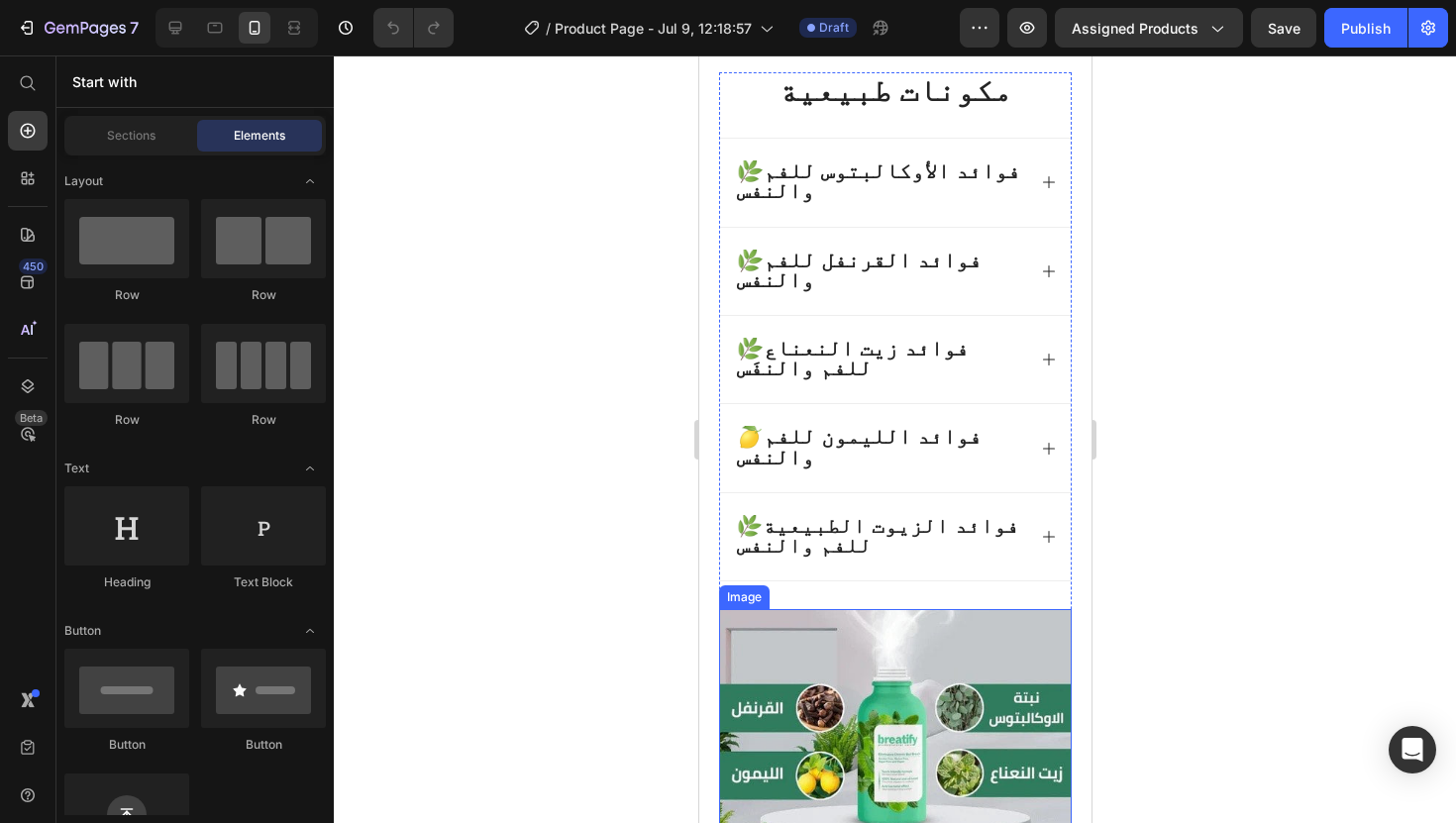 click at bounding box center (894, 751) 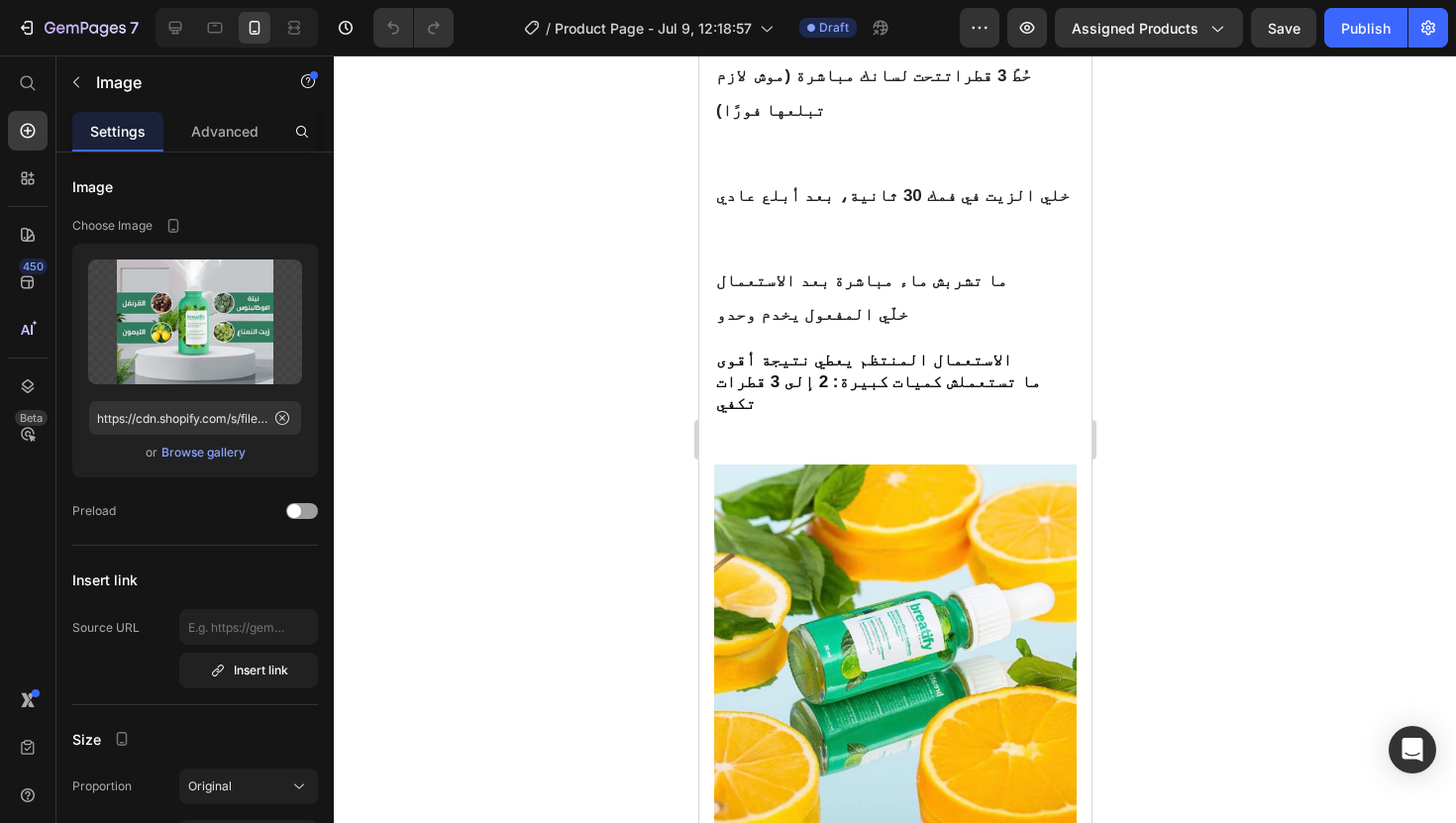scroll, scrollTop: 2282, scrollLeft: 0, axis: vertical 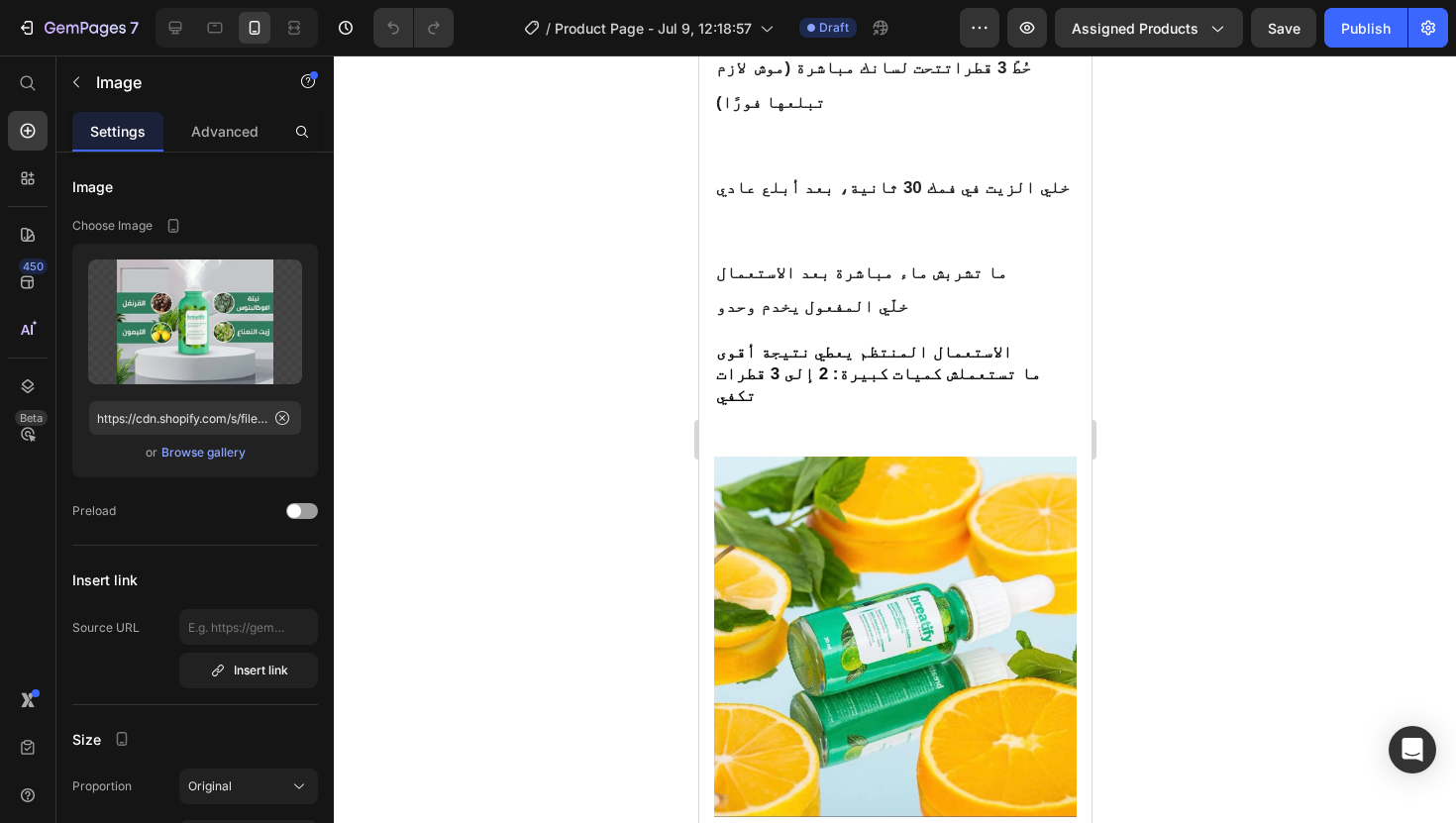 click at bounding box center (894, 637) 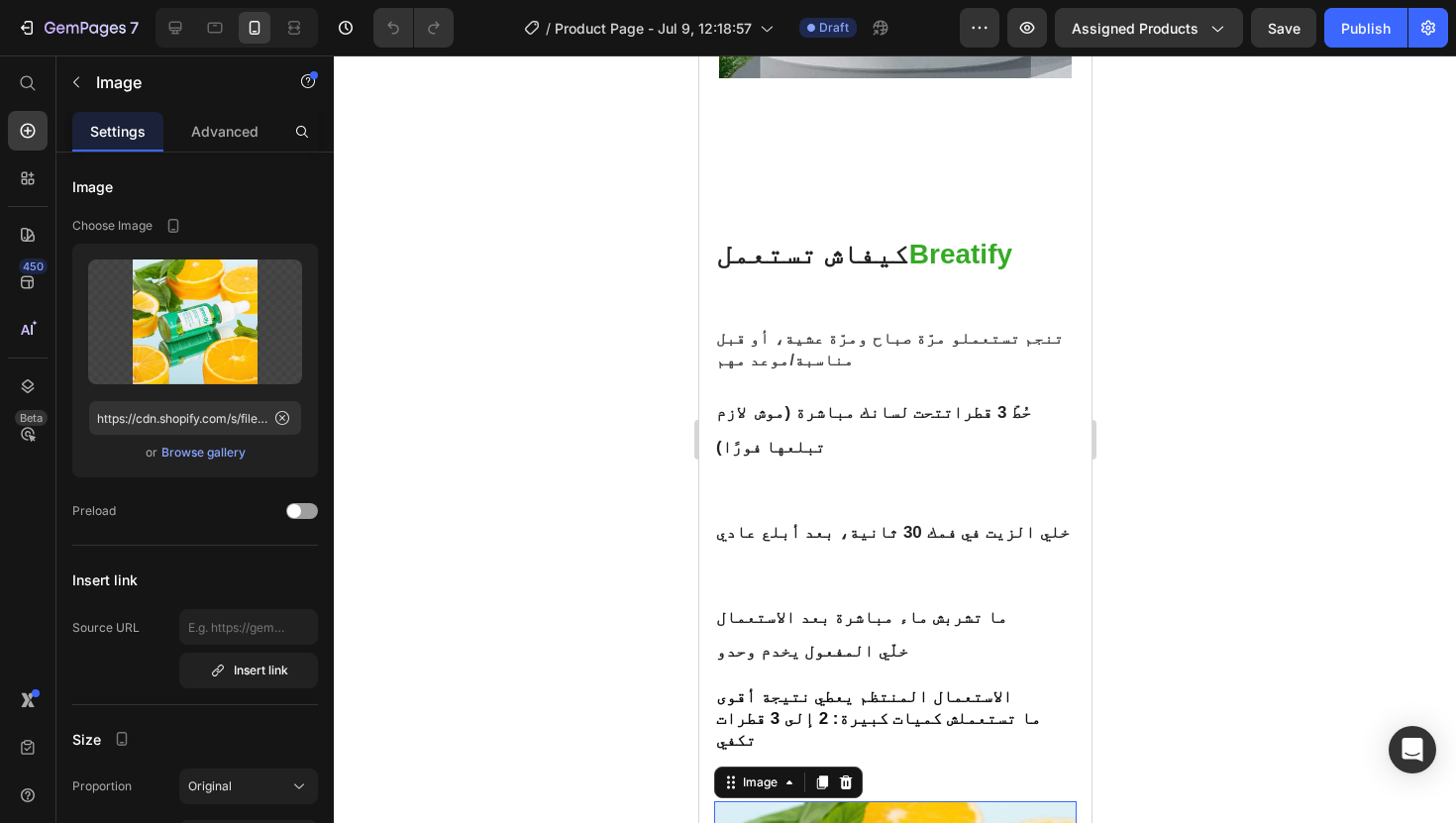 scroll, scrollTop: 1935, scrollLeft: 0, axis: vertical 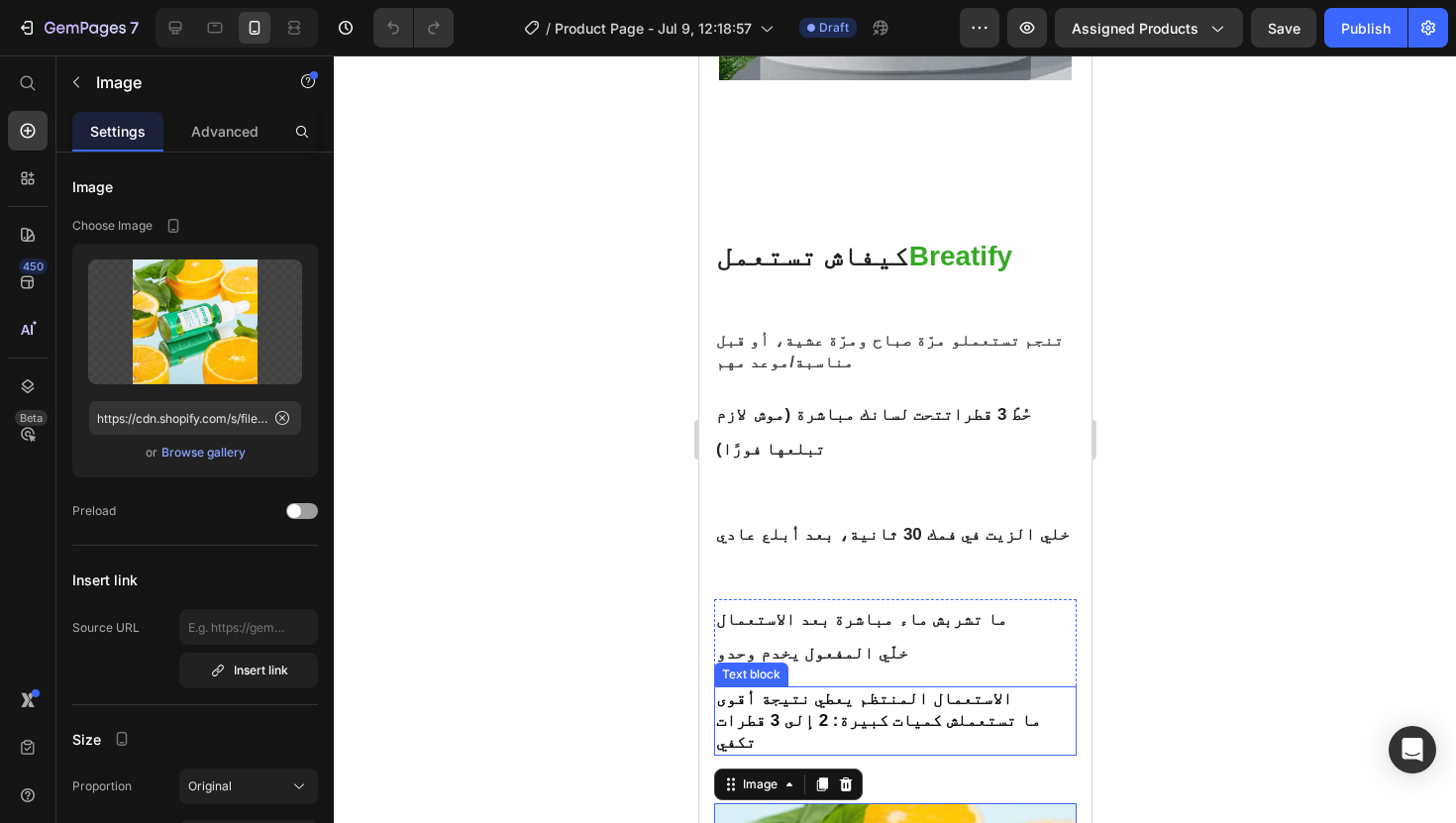 click on "الاستعمال المنتظم يعطي نتيجة أقوى" at bounding box center [863, 698] 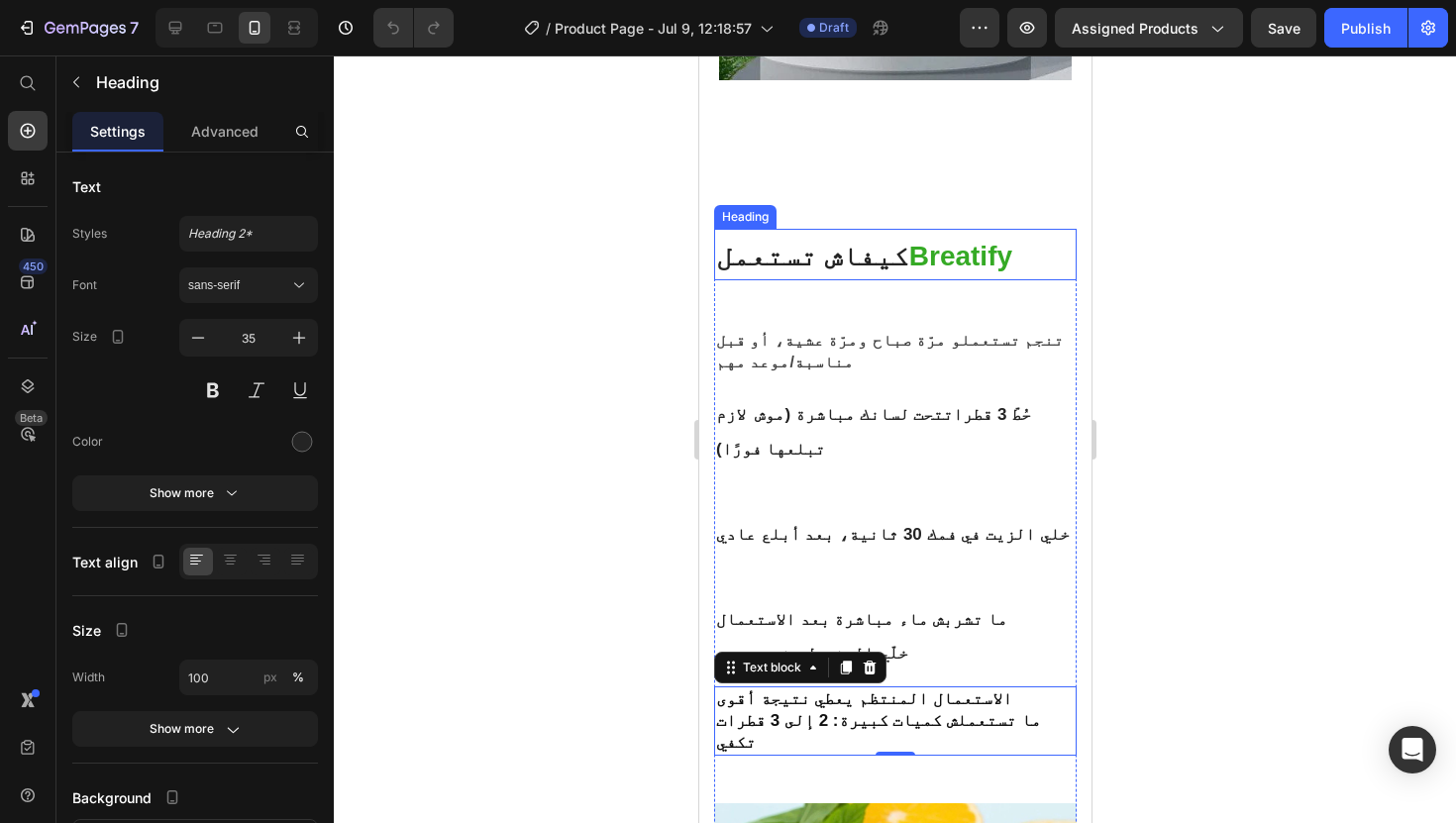 click on "Heading" at bounding box center [744, 217] 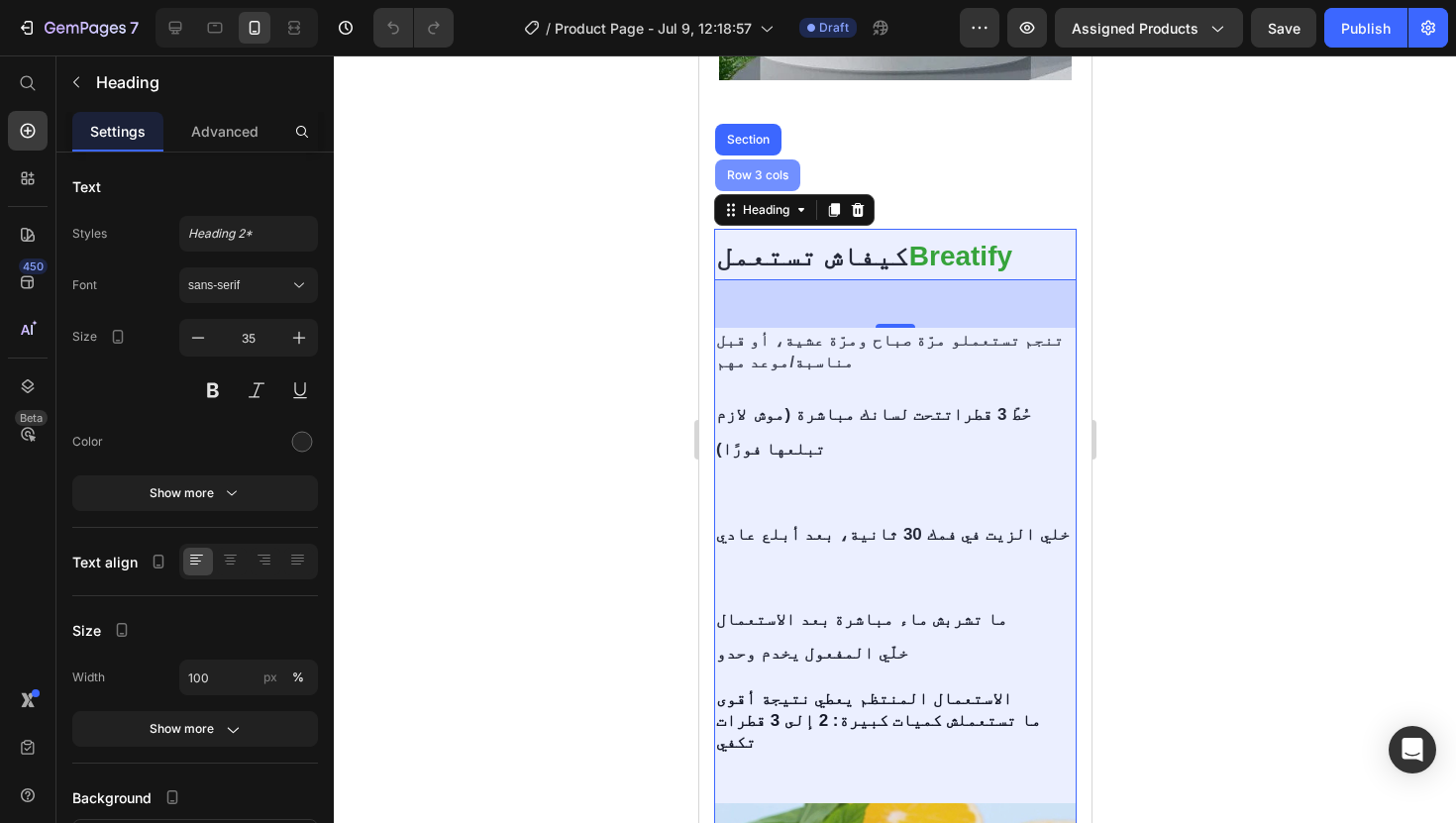 click on "Row 3 cols" at bounding box center [757, 175] 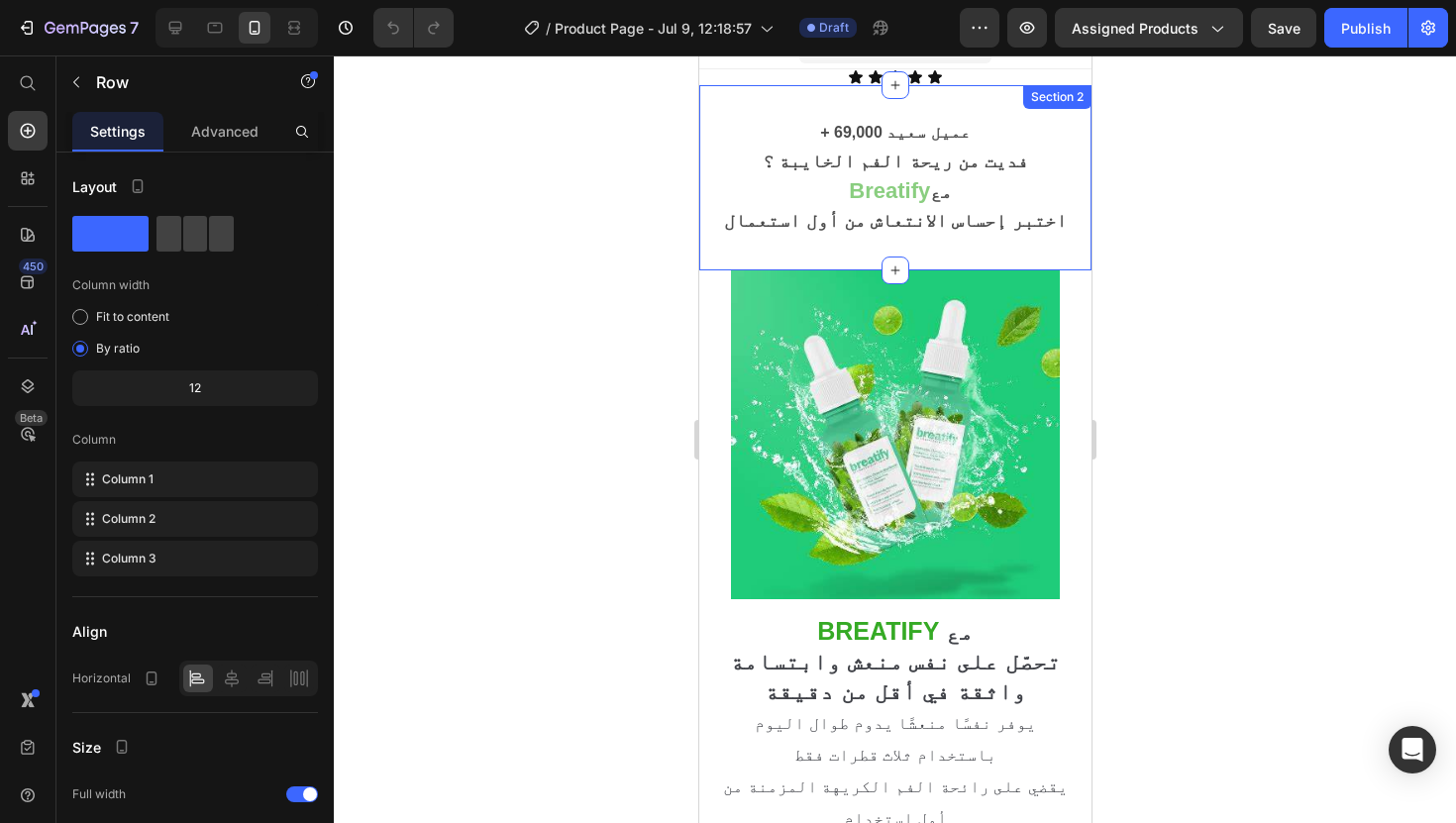 scroll, scrollTop: 26, scrollLeft: 0, axis: vertical 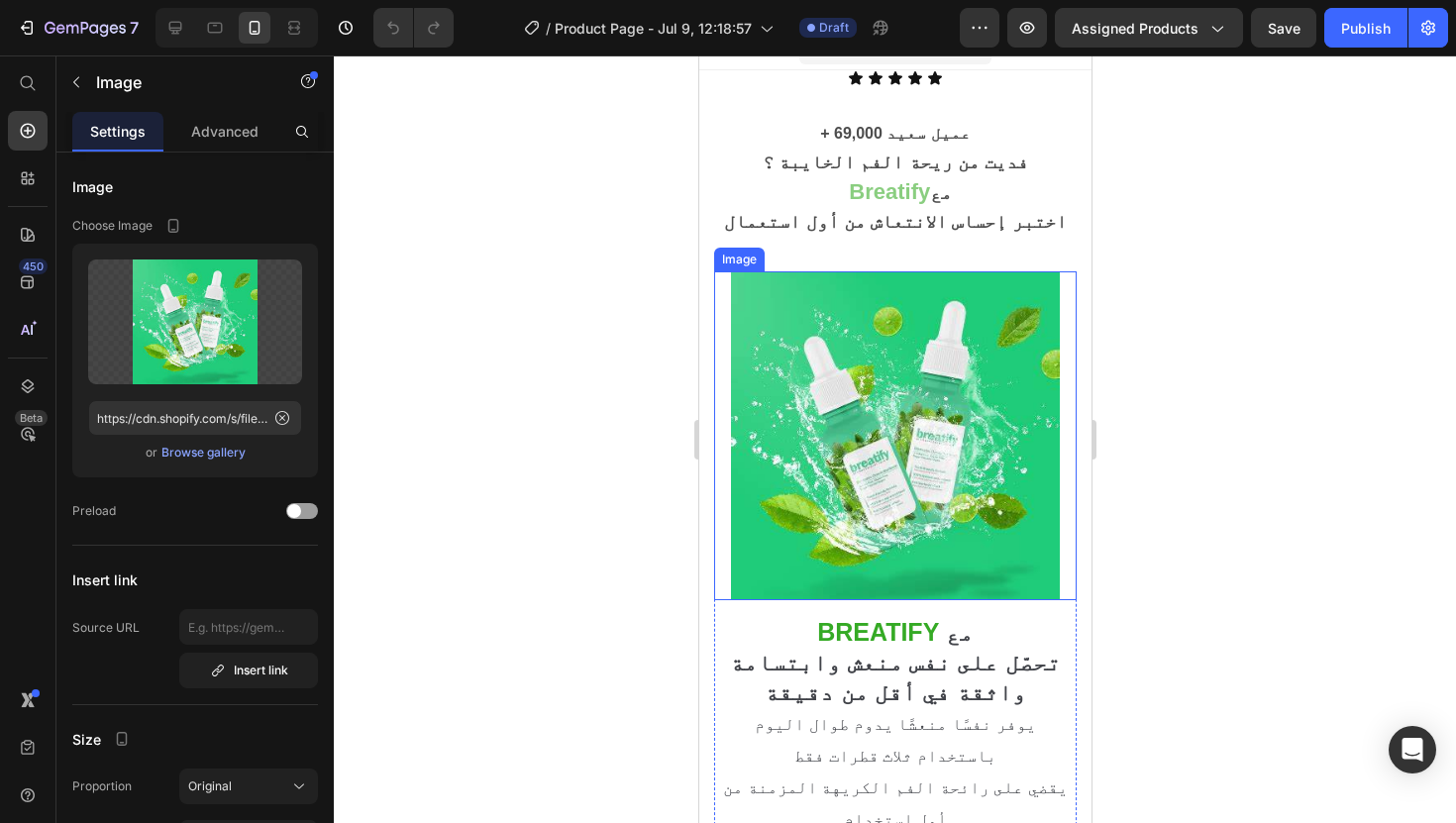 click at bounding box center [894, 436] 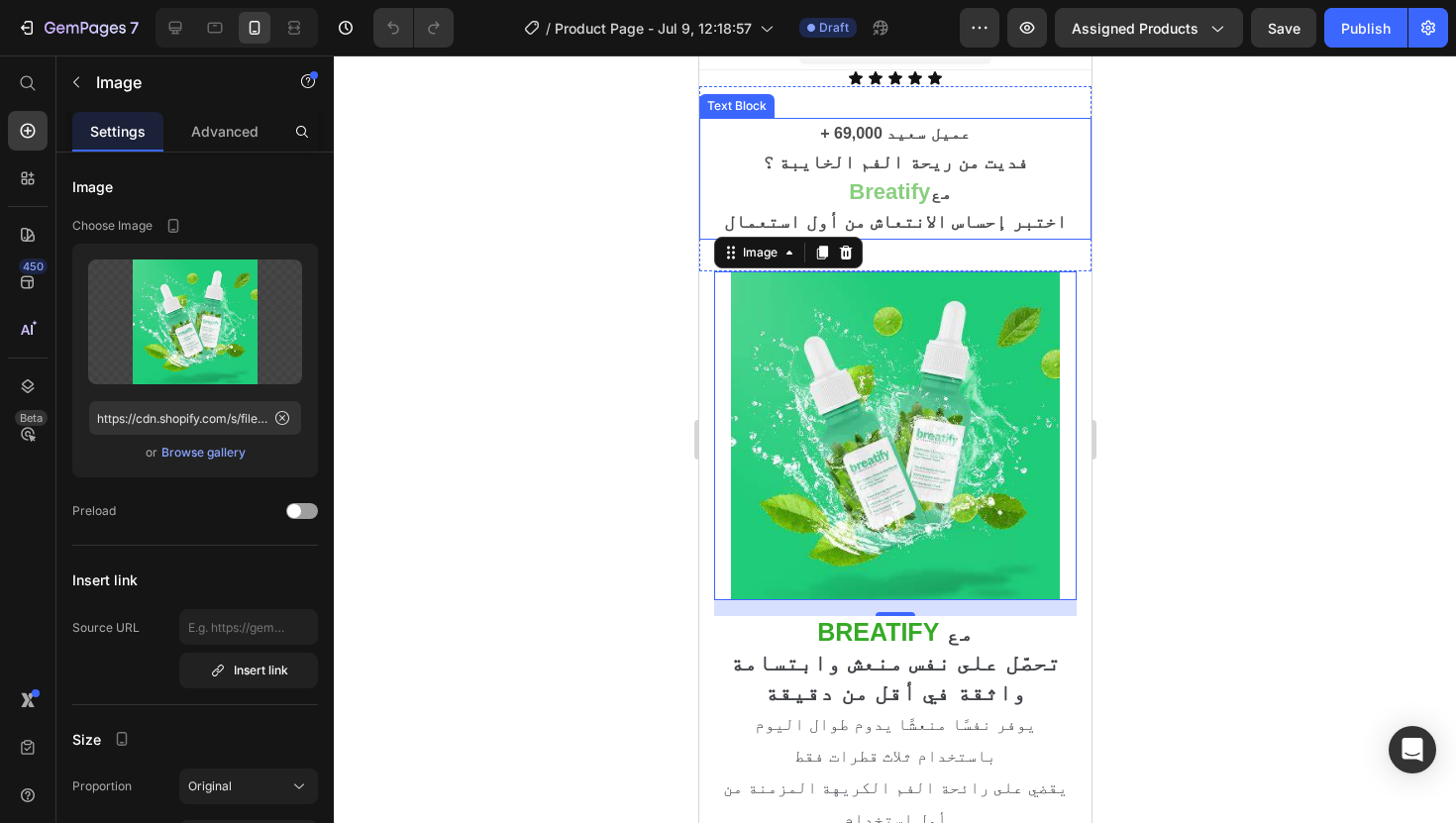 click 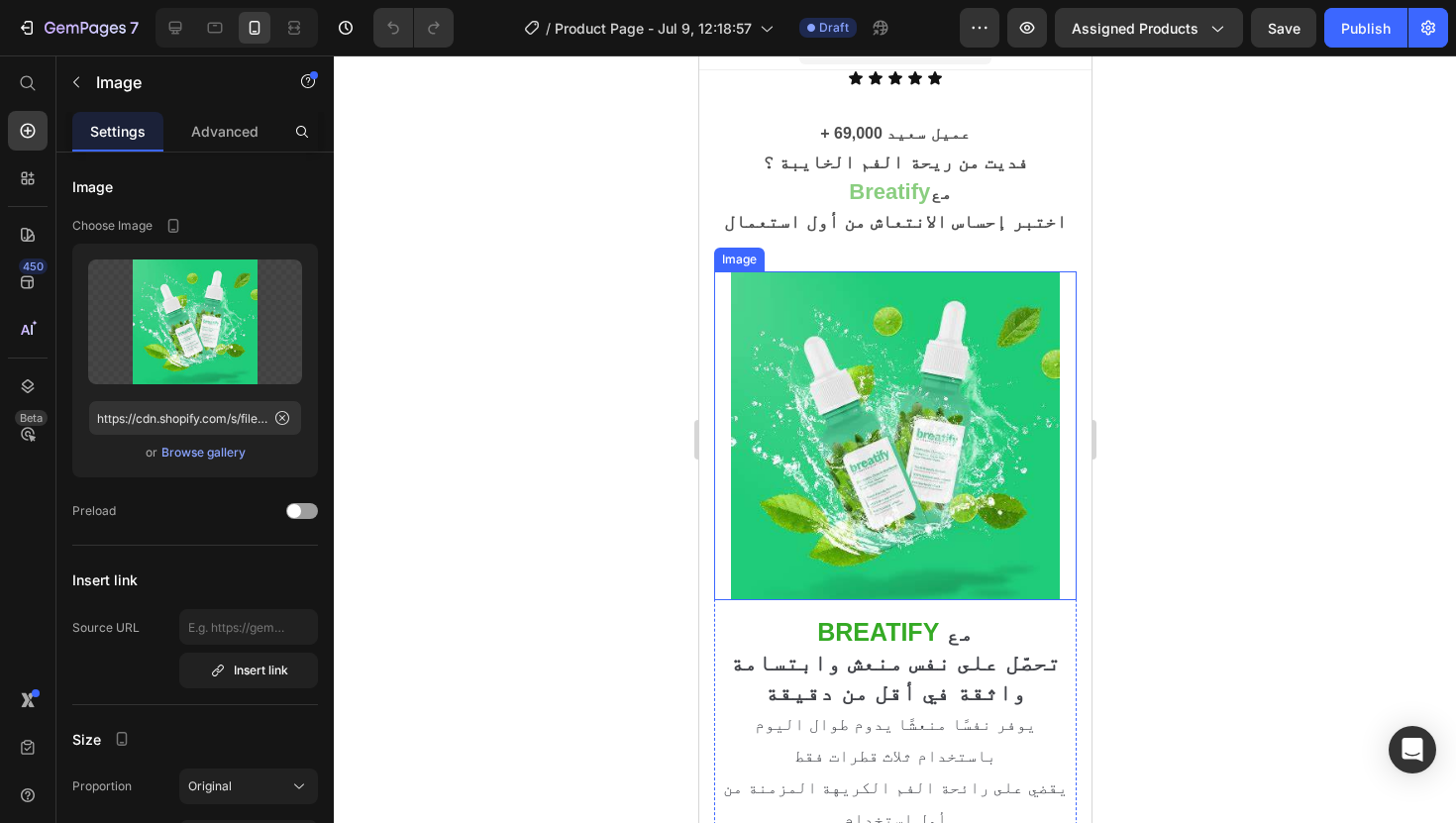 click at bounding box center (894, 436) 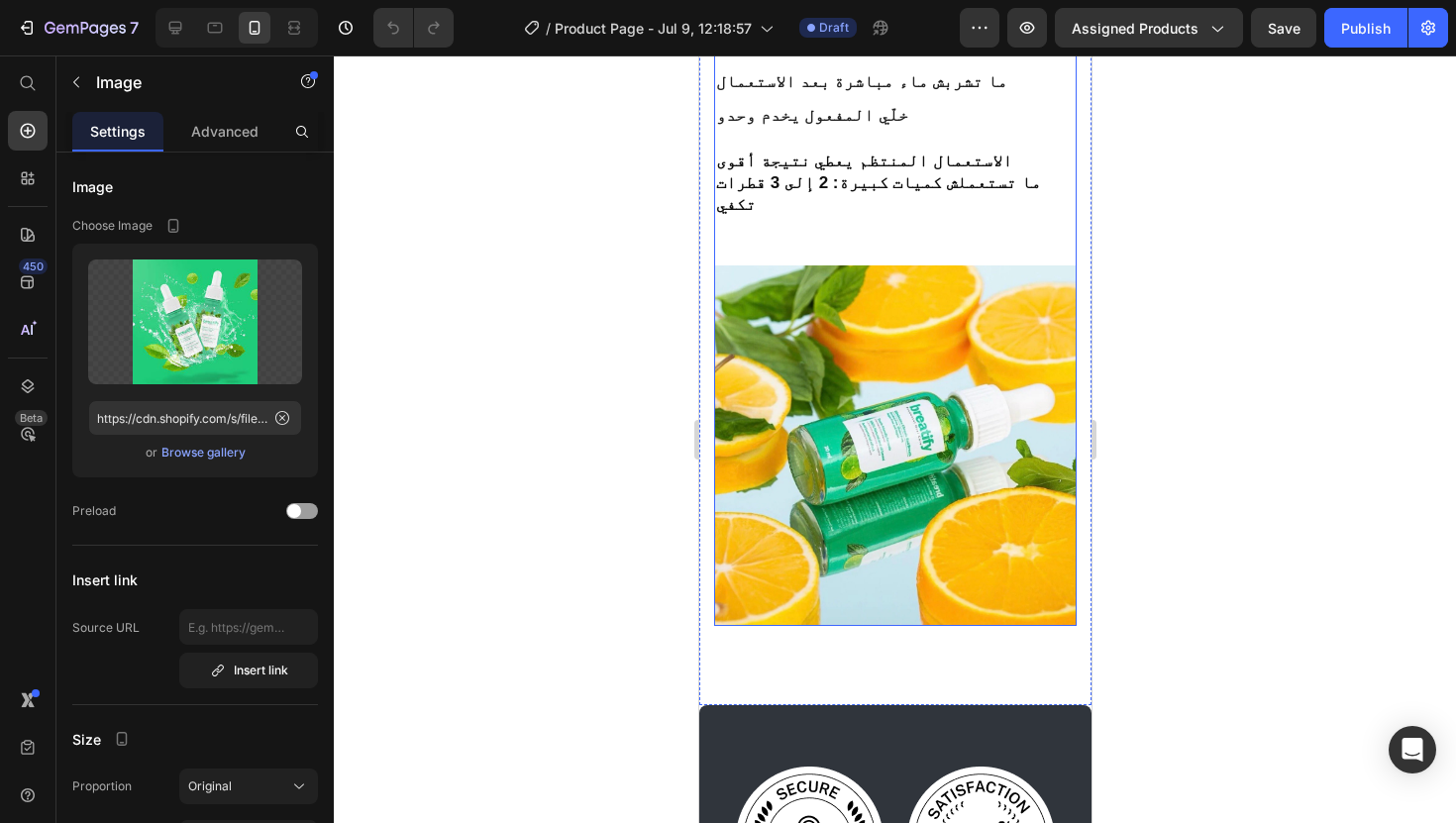 scroll, scrollTop: 2478, scrollLeft: 0, axis: vertical 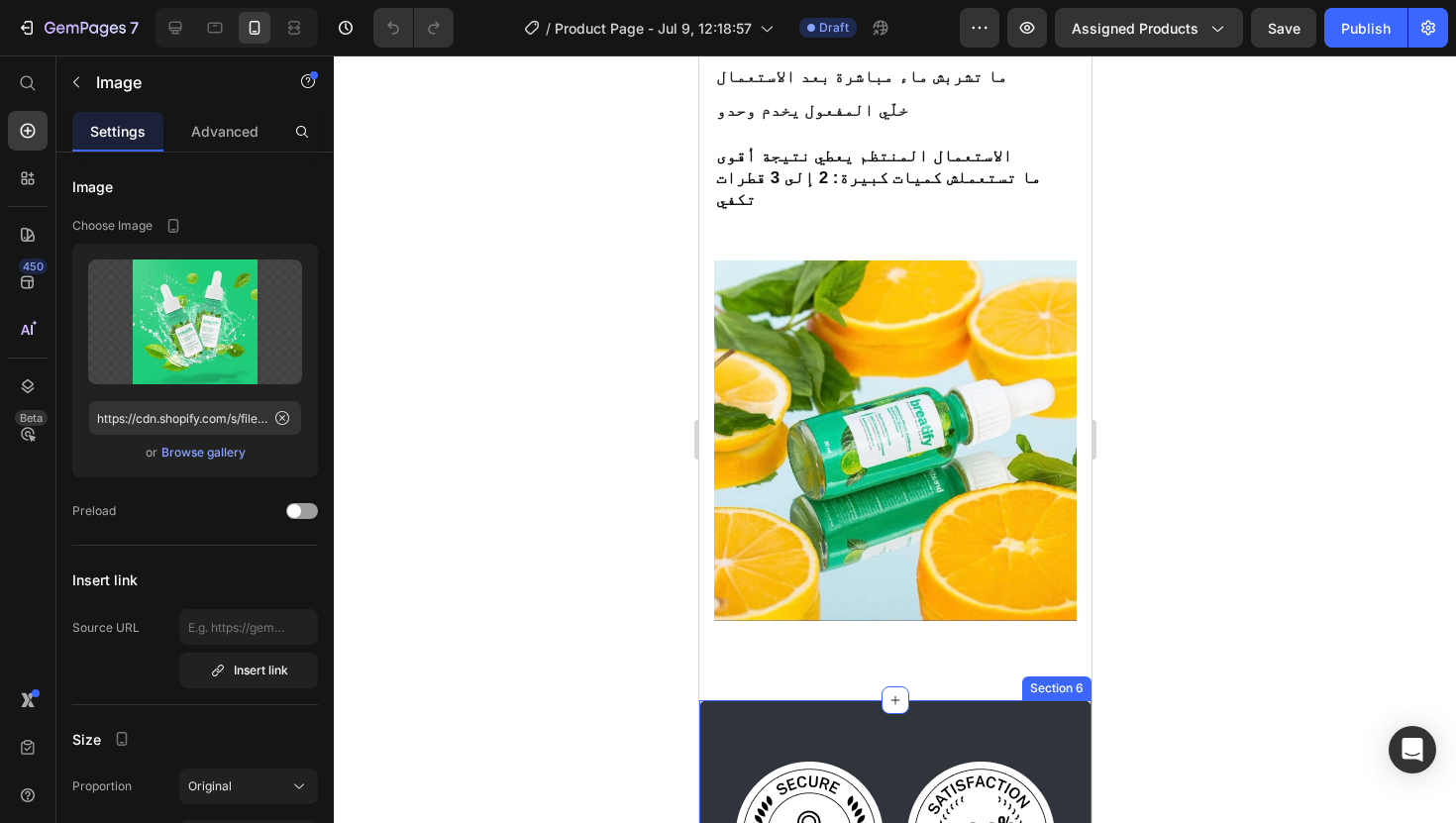 click on "Image Image Image Image Row Section 6" at bounding box center (894, 920) 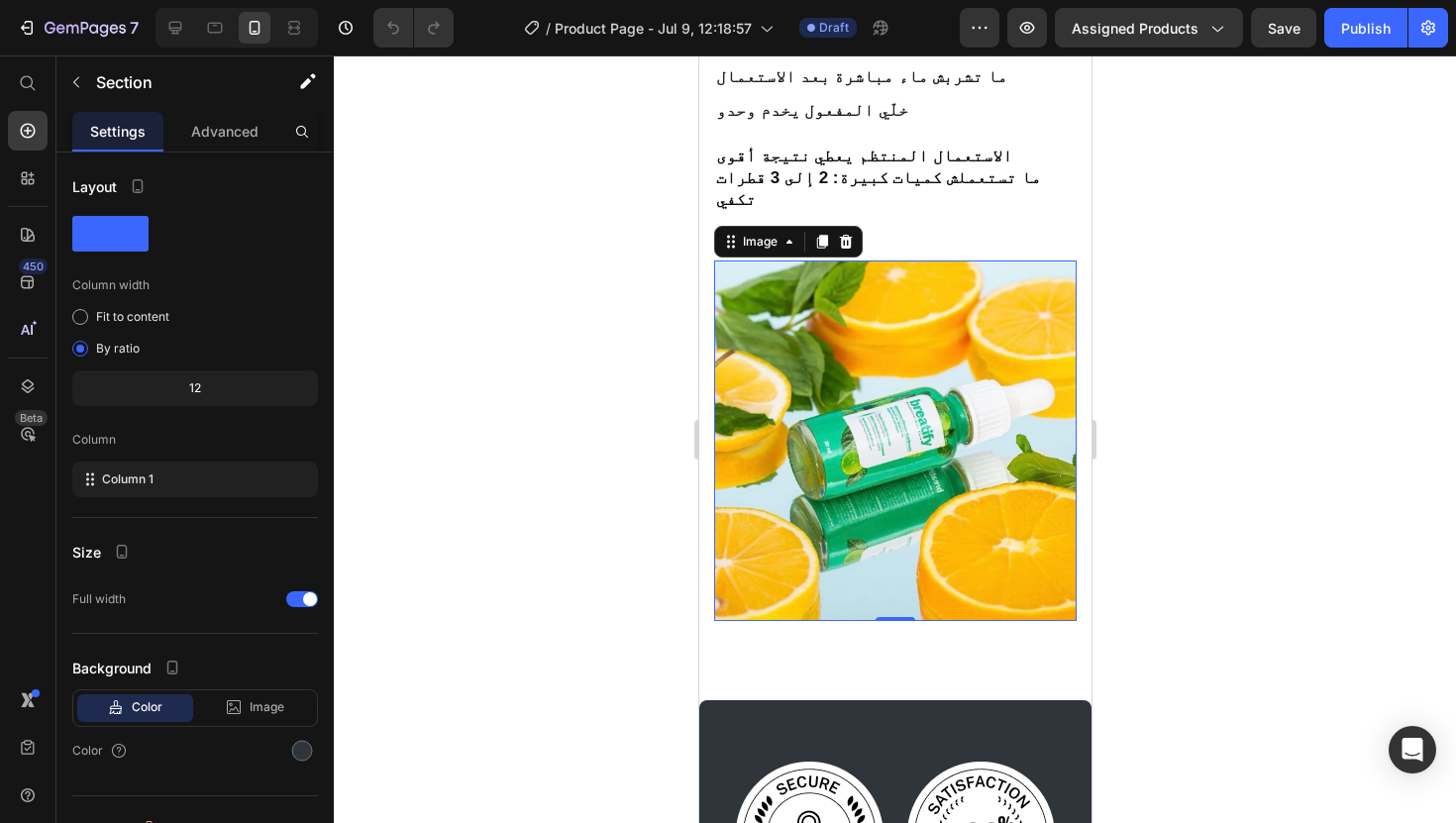 click at bounding box center [894, 441] 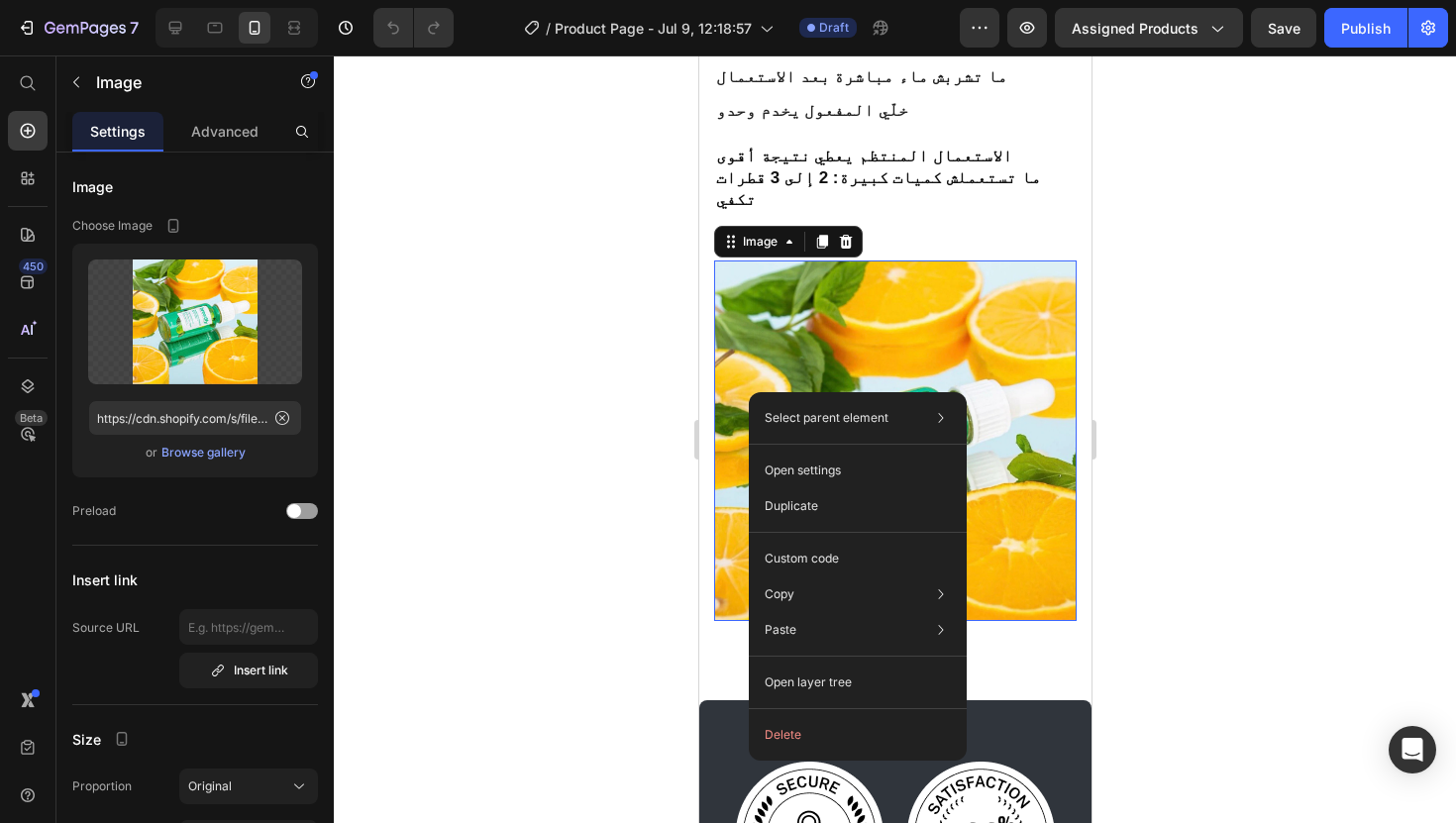 click at bounding box center [894, 441] 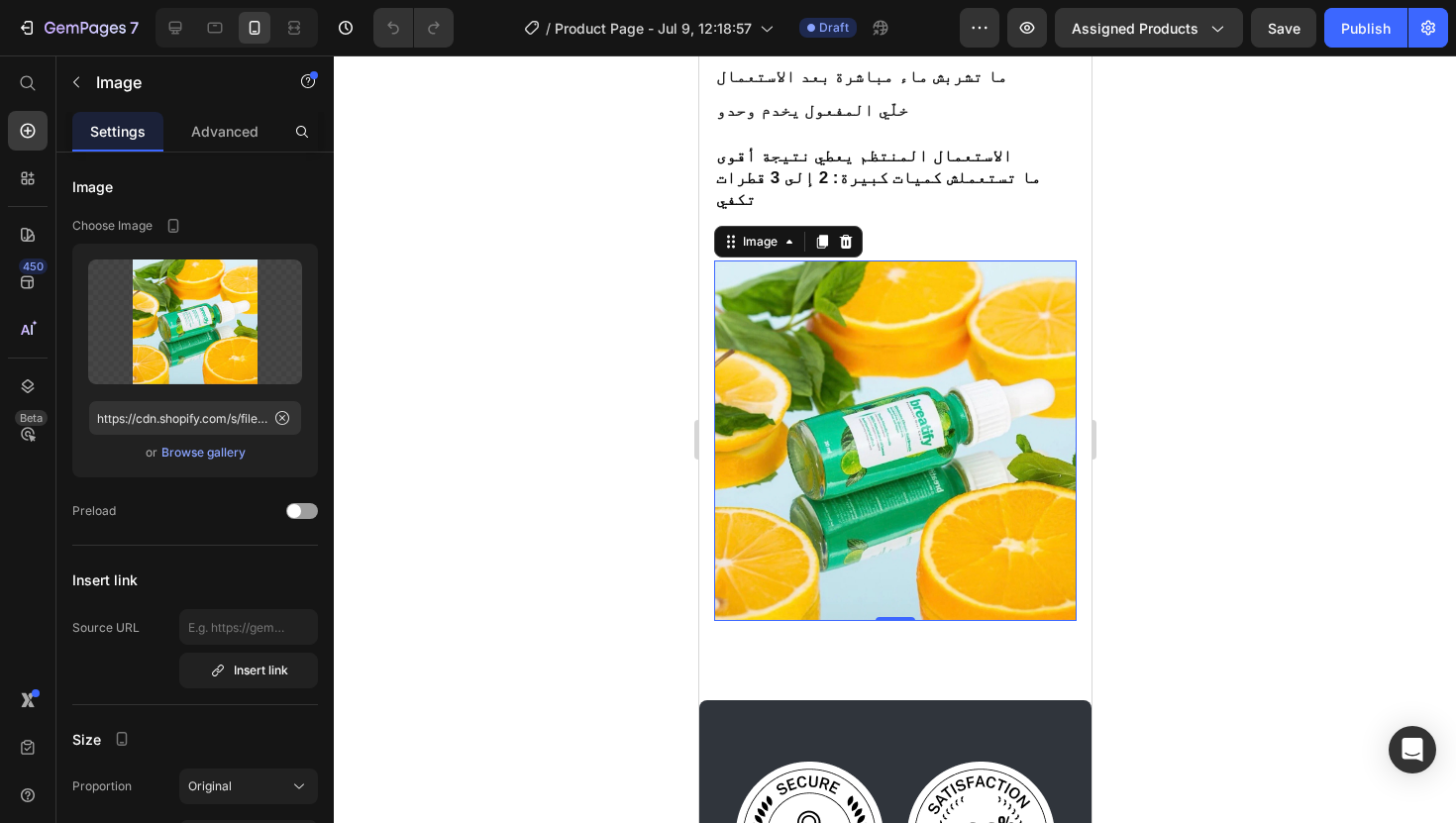 click 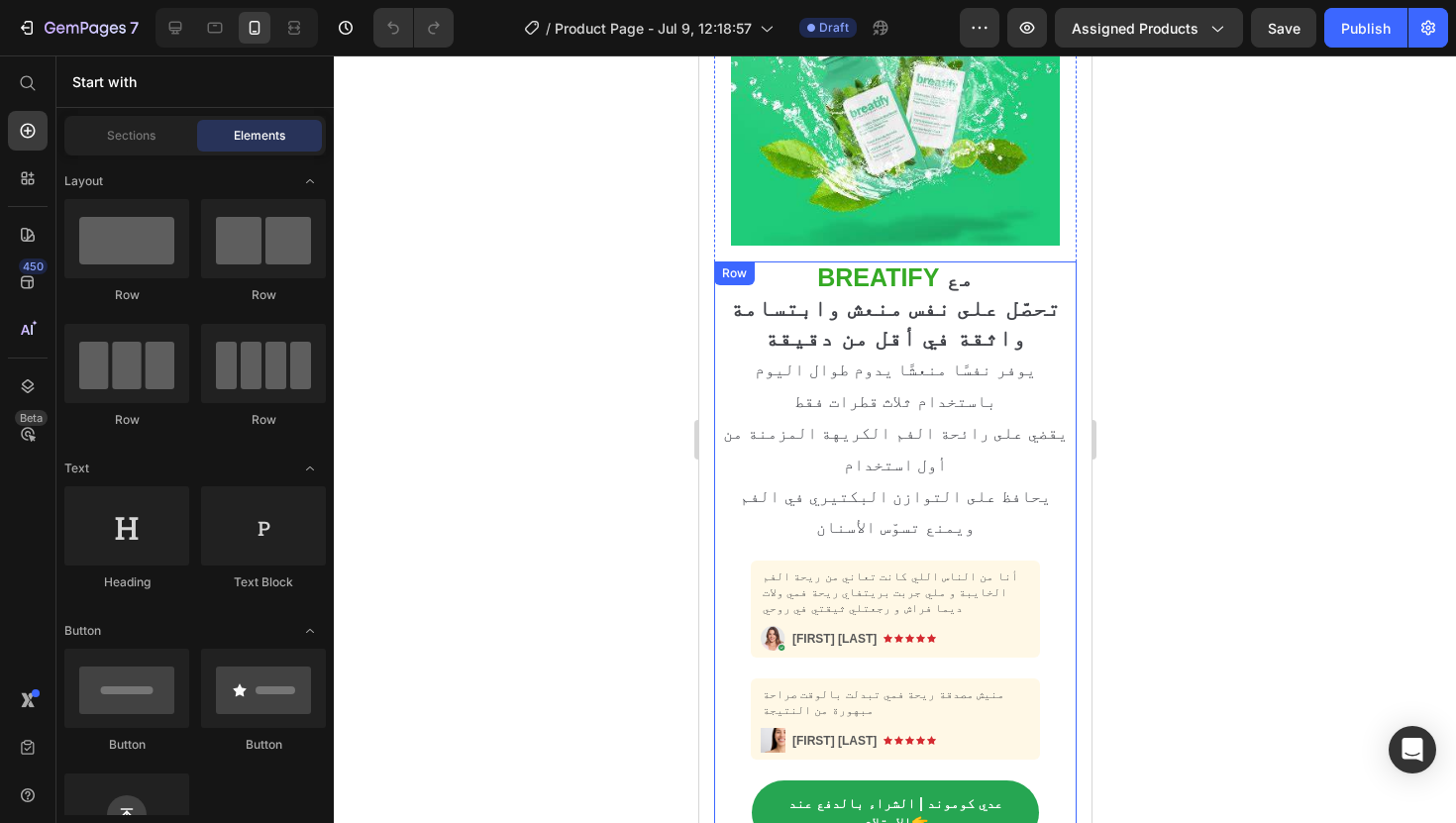 scroll, scrollTop: 0, scrollLeft: 0, axis: both 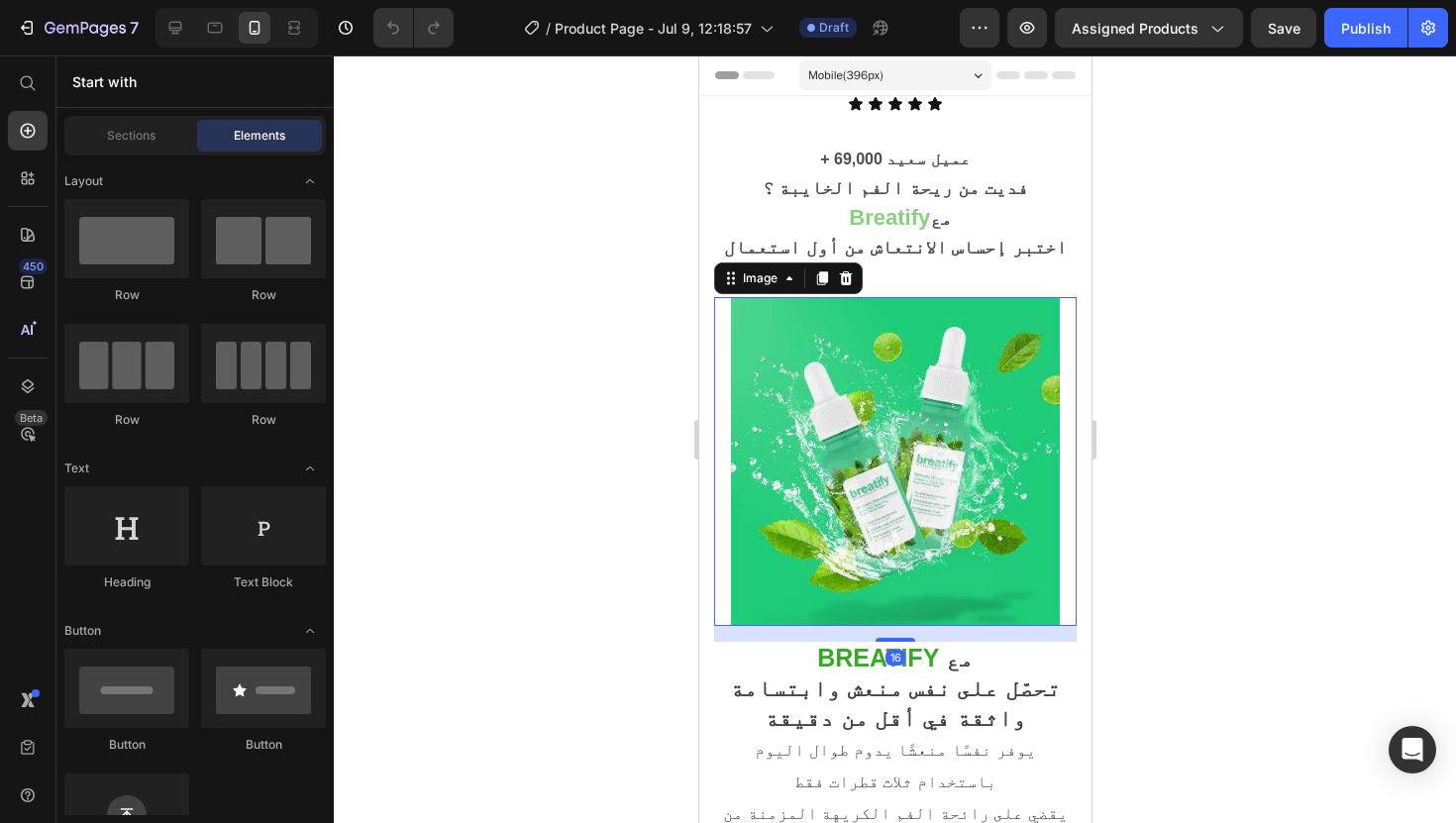 click at bounding box center (894, 462) 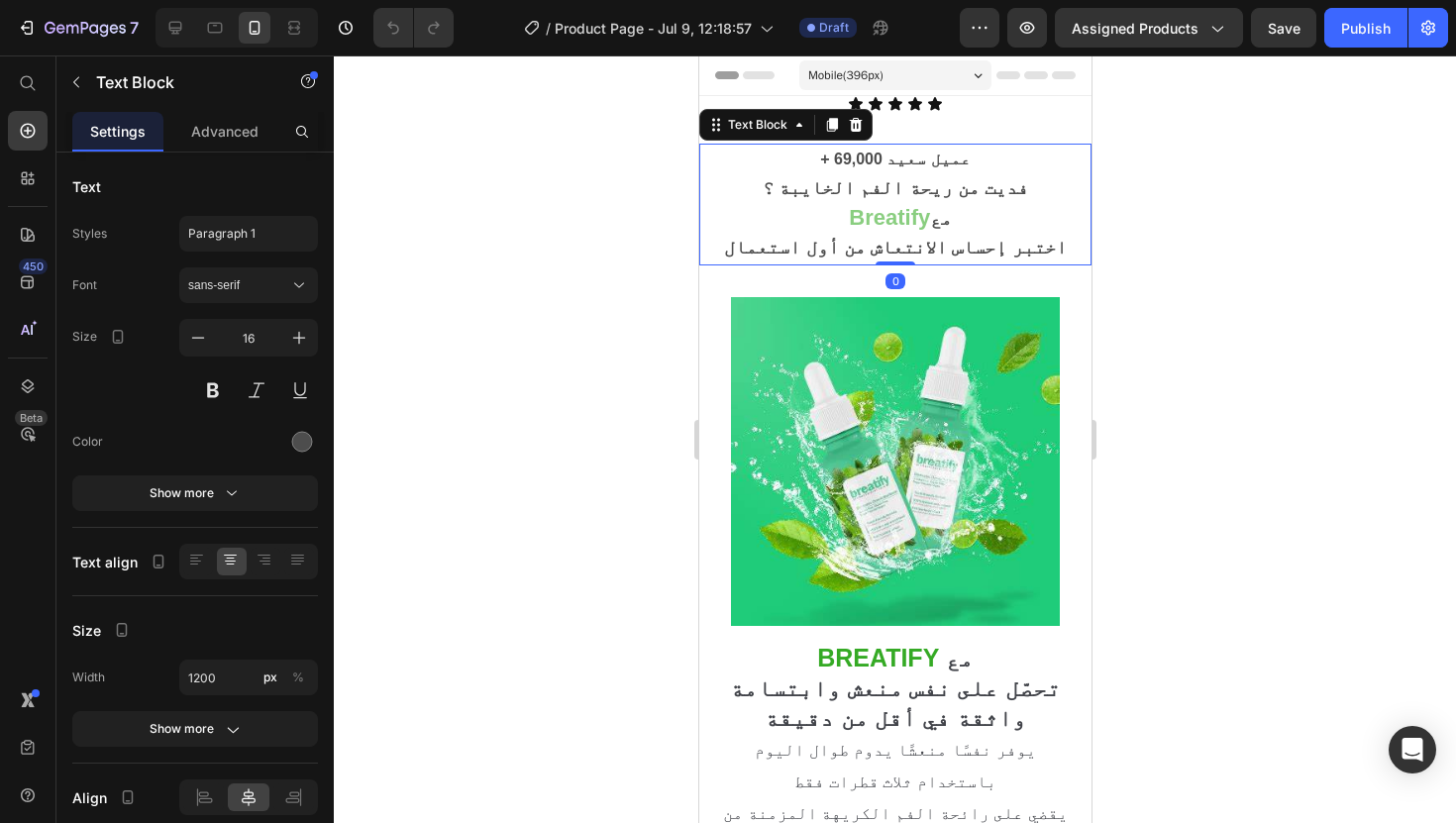 click on "فديت من ريحة الفم الخايبة ؟" at bounding box center [894, 187] 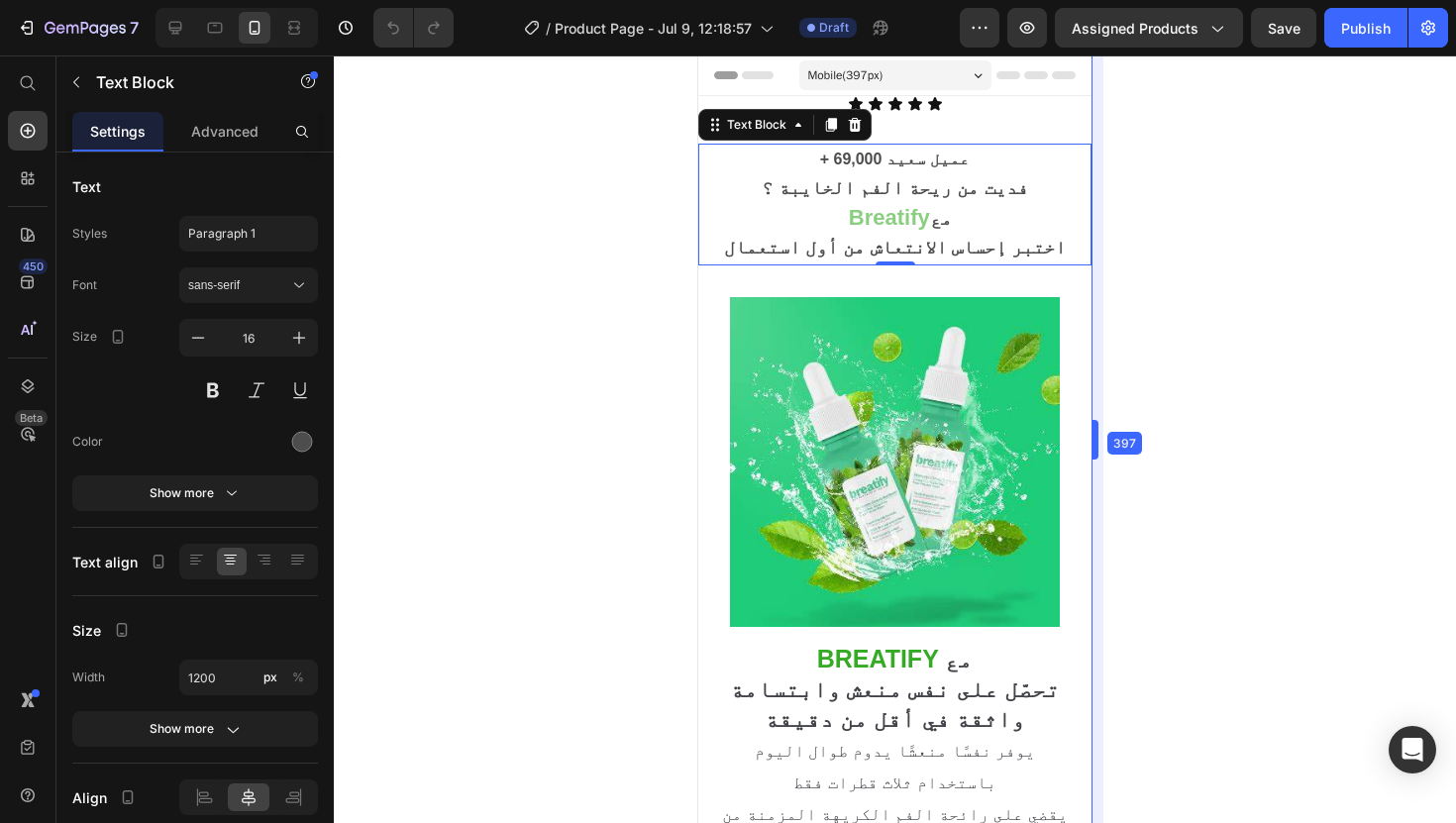 drag, startPoint x: 1096, startPoint y: 435, endPoint x: 1096, endPoint y: 424, distance: 11 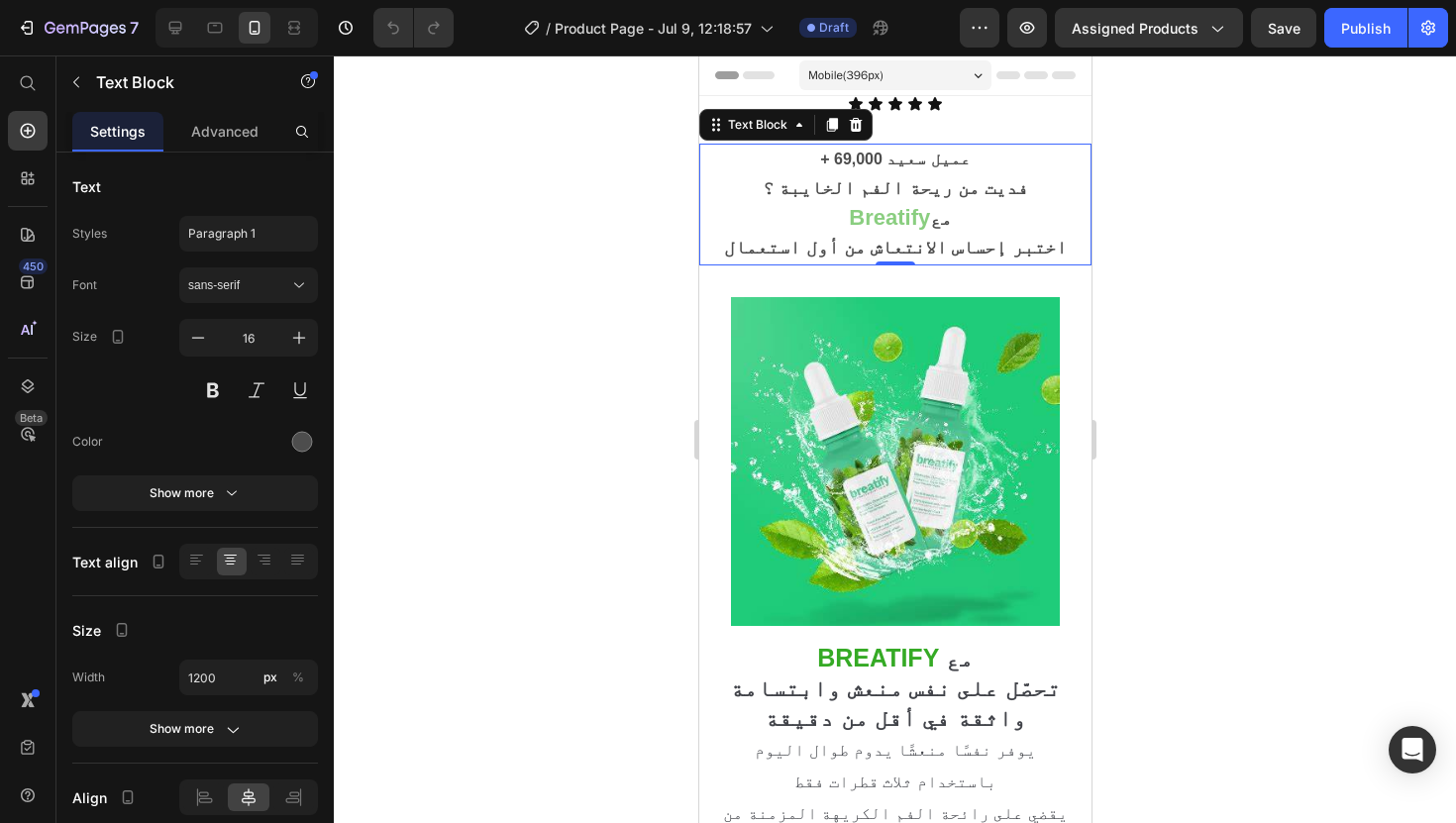 click 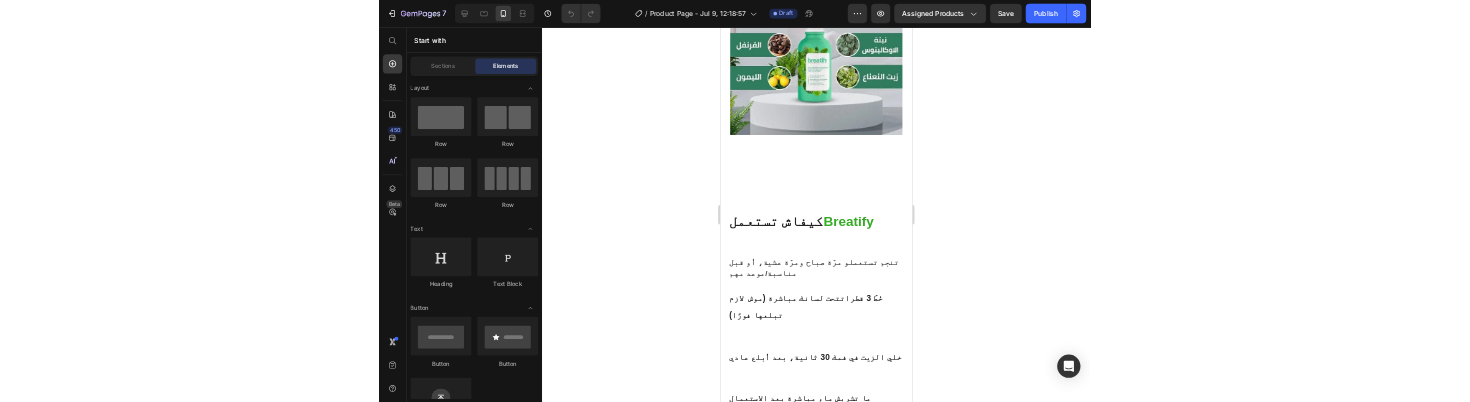 scroll, scrollTop: 1758, scrollLeft: 0, axis: vertical 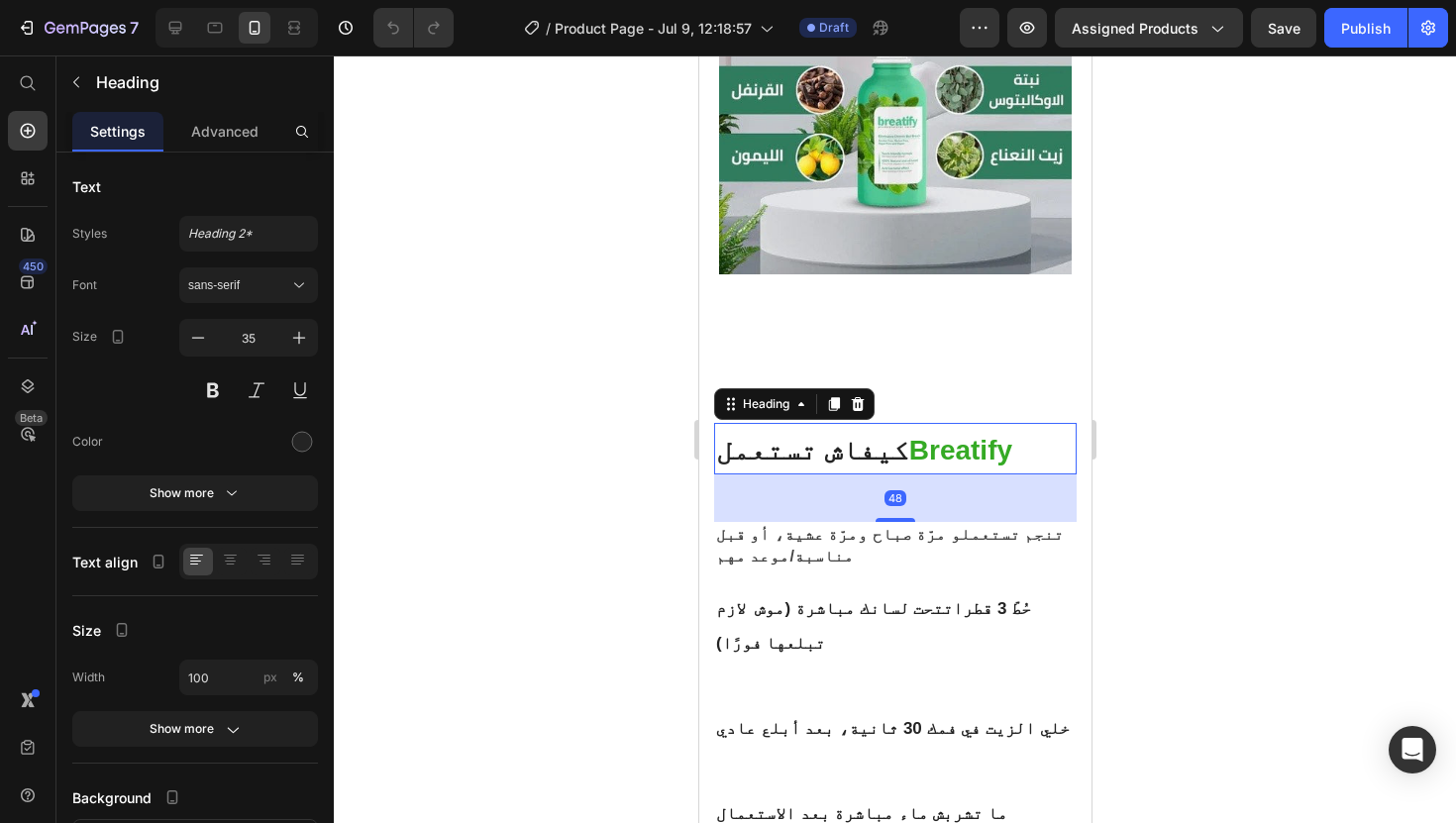 click on "Breatify" at bounding box center [960, 450] 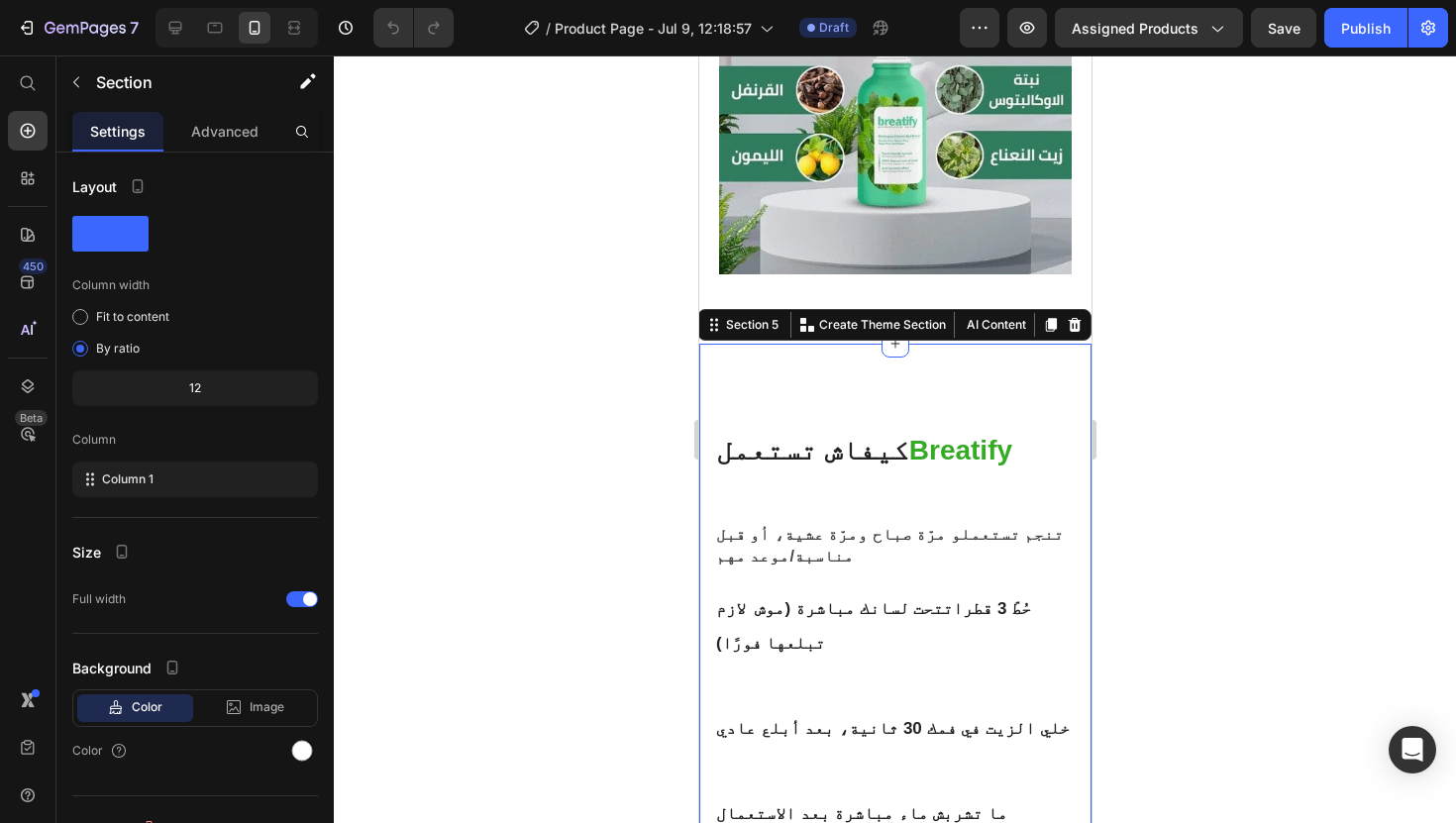 click on "كيفاش تستعمل  Breatify Heading تنجم تستعملو مرّة صباح ومرّة عشية ، أو قبل مناسبة/موعد مهم Text block حُطّ 3 قطرات  تحت لسانك مباشرة (موش  لازم تبلعها فورًا) Heading Row          خلي الزيت في فمك 30 ثانية، بعد أبلع عادي Heading Row                 ما تشربش ماء مباشرة بعد الاستعمال                        خلّي المفعول يخدم وحدو Heading                    الاستعمال المنتظم يعطي نتيجة أقوى             ما تستعملش كميات كبيرة: 2 إلى 3 قطرات تكفي Text block Row Image Row Section 5   You can create reusable sections Create Theme Section AI Content Write with GemAI What would you like to describe here? Tone and Voice Persuasive Product Bretify Show more Generate" at bounding box center [894, 890] 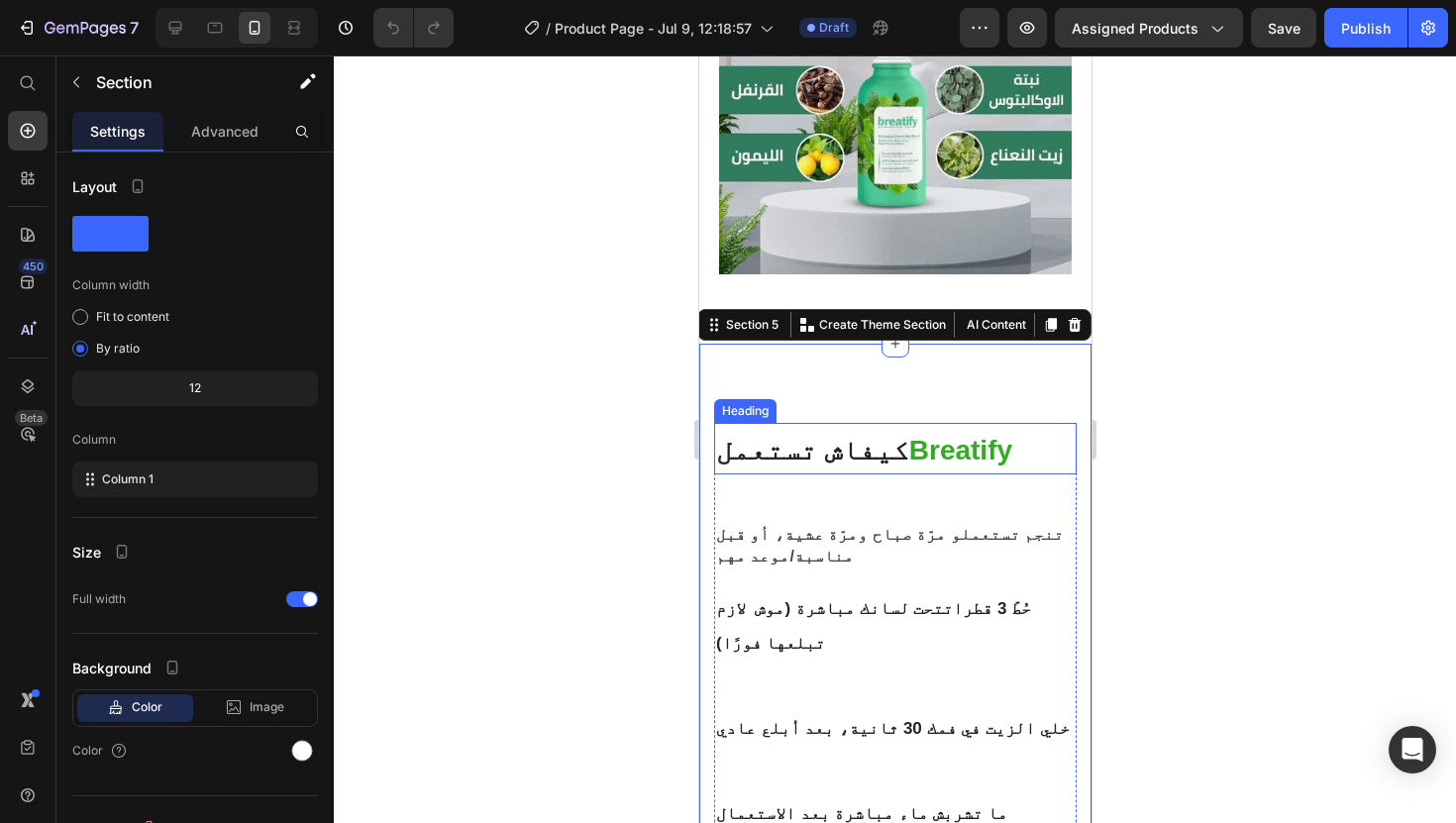 click on "كيفاش تستعمل" at bounding box center [811, 450] 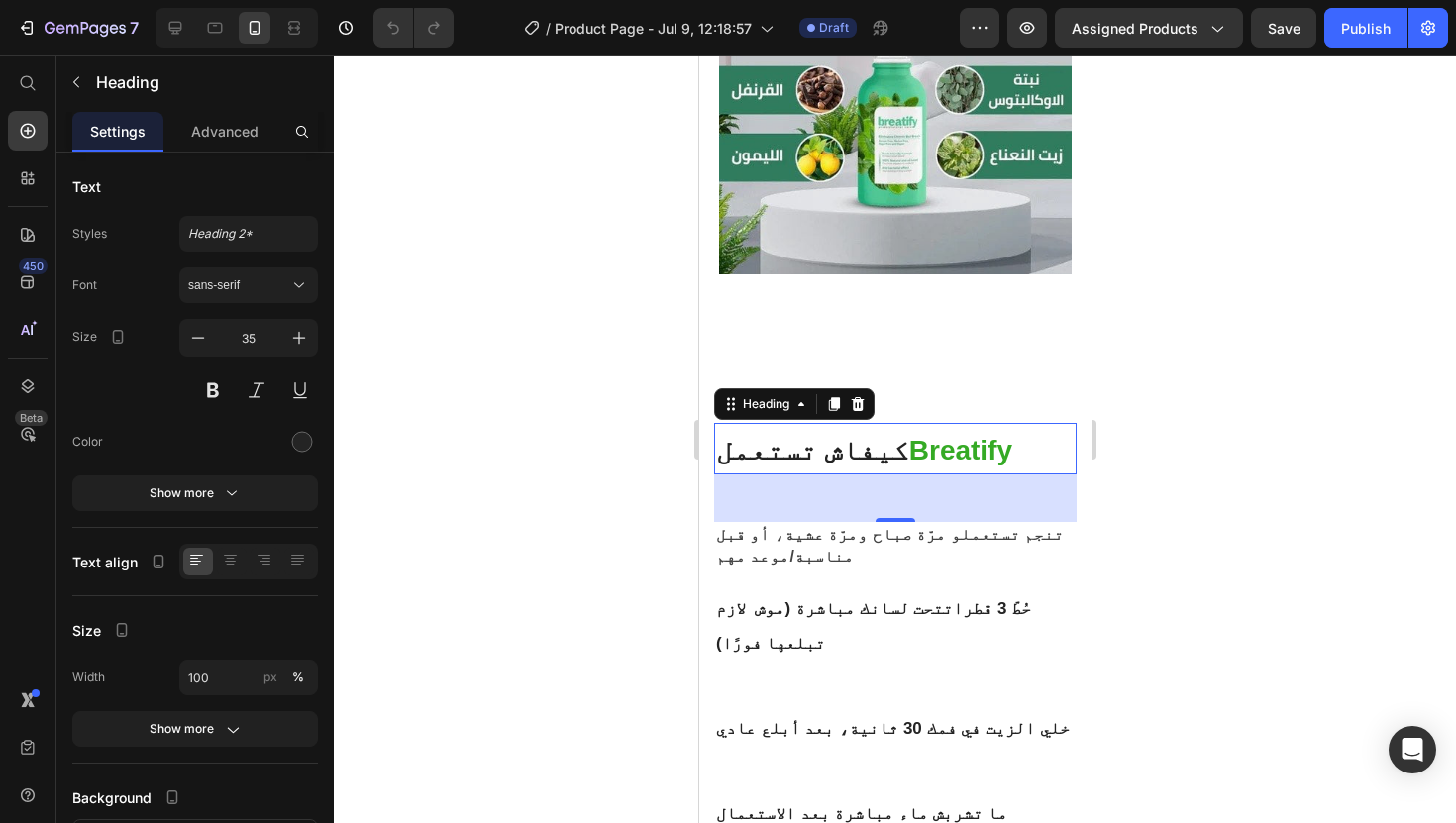 click 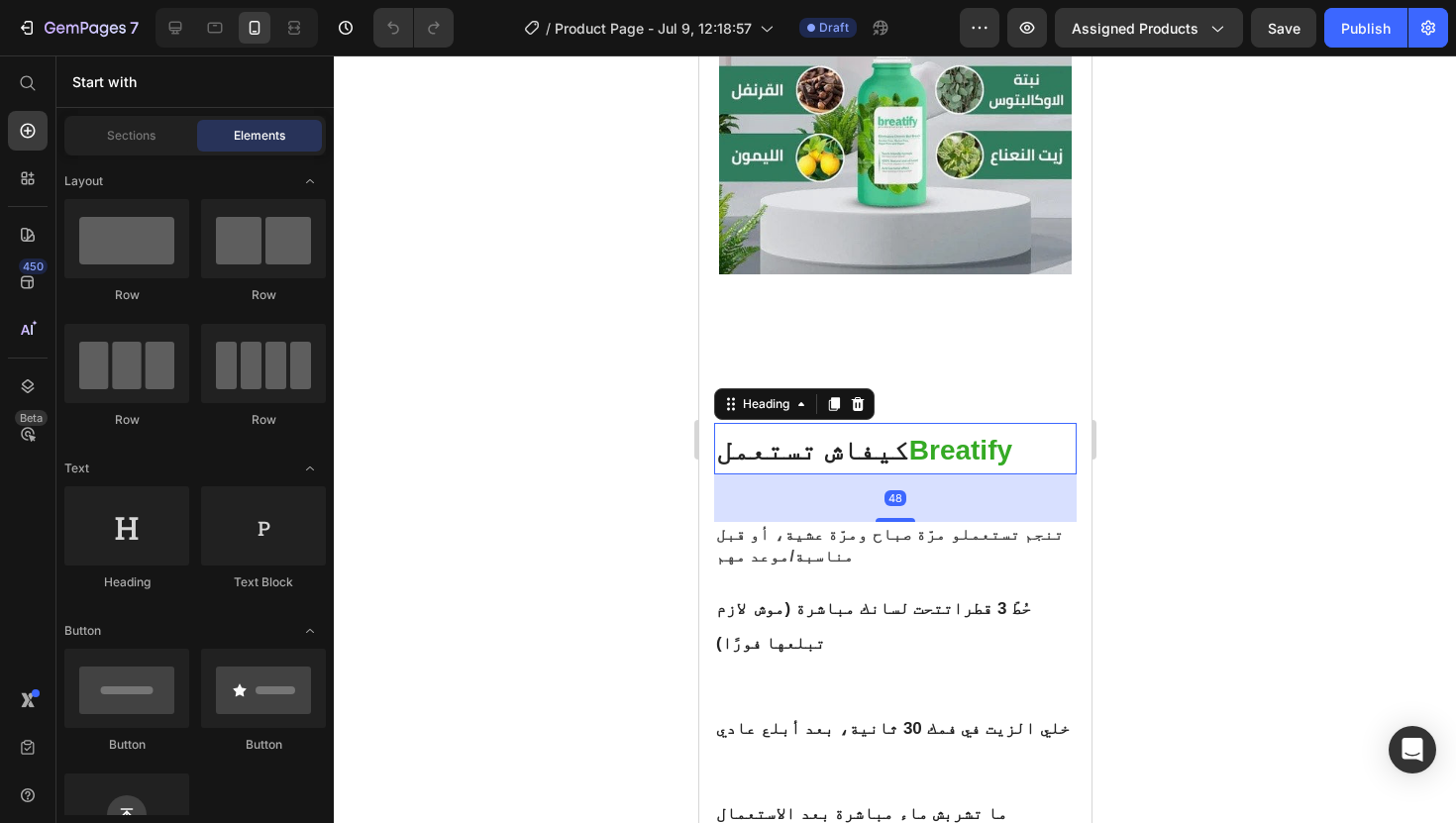 click on "Breatify" at bounding box center (960, 450) 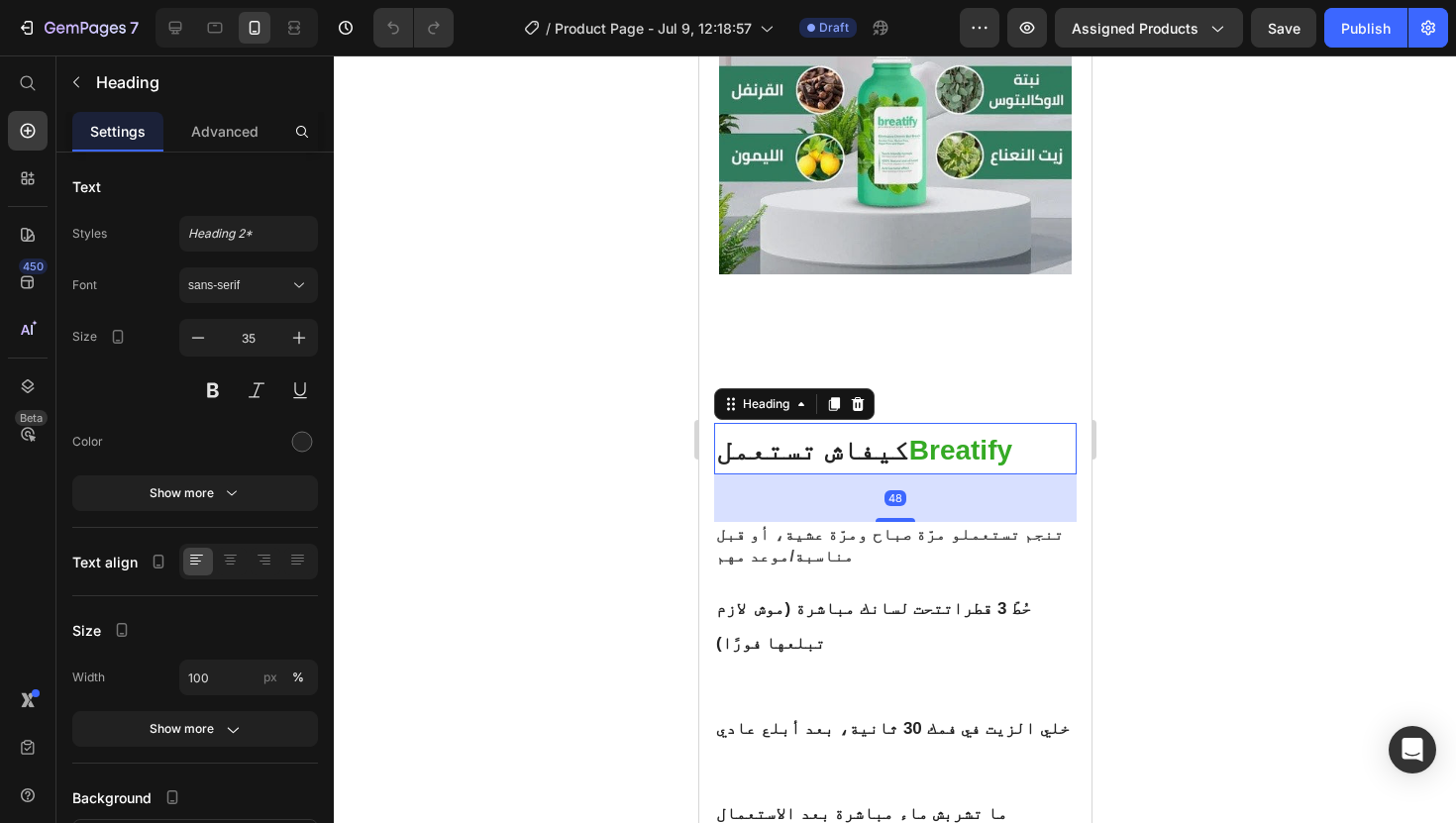 click 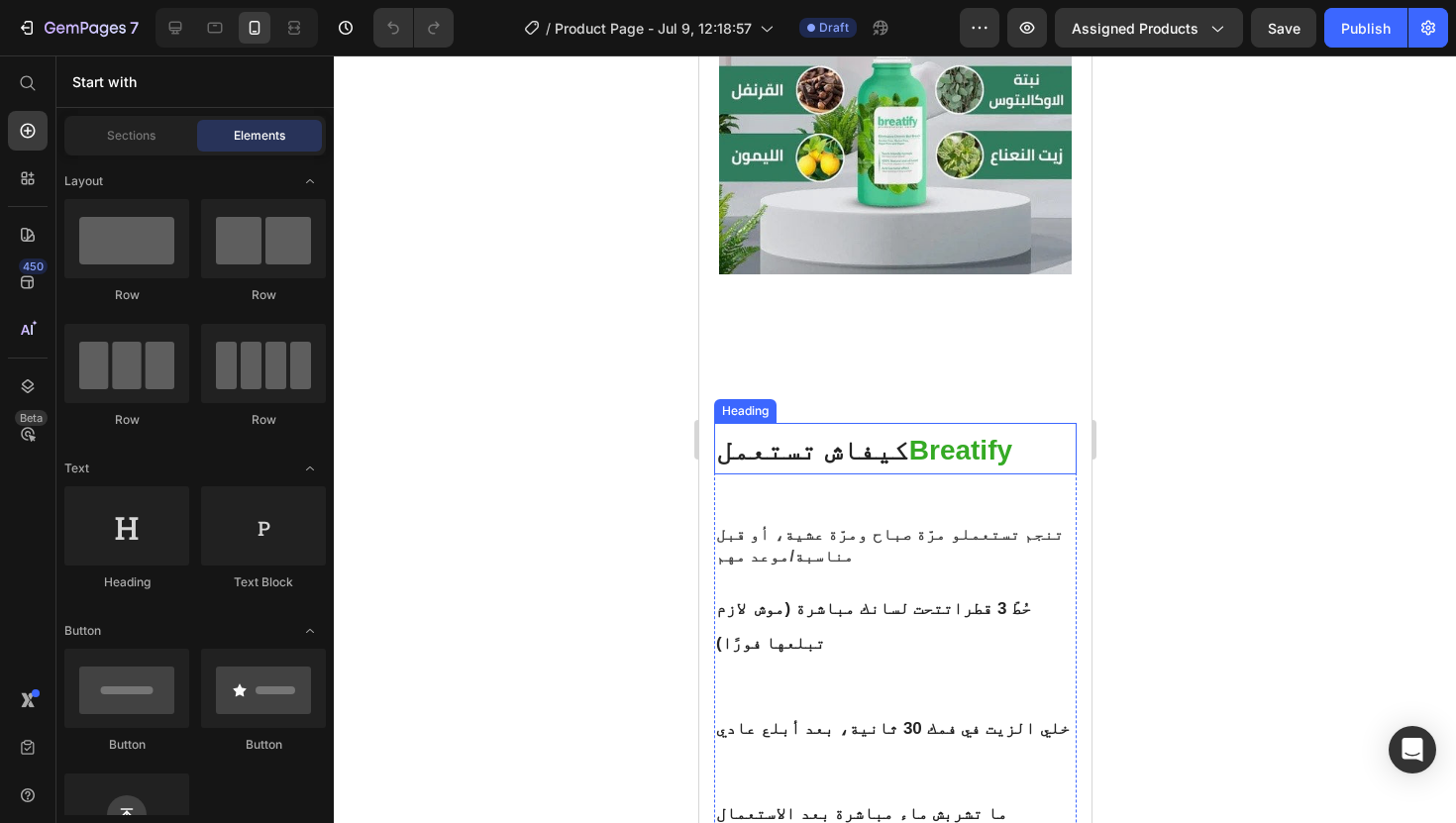 click on "كيفاش تستعمل" at bounding box center (811, 450) 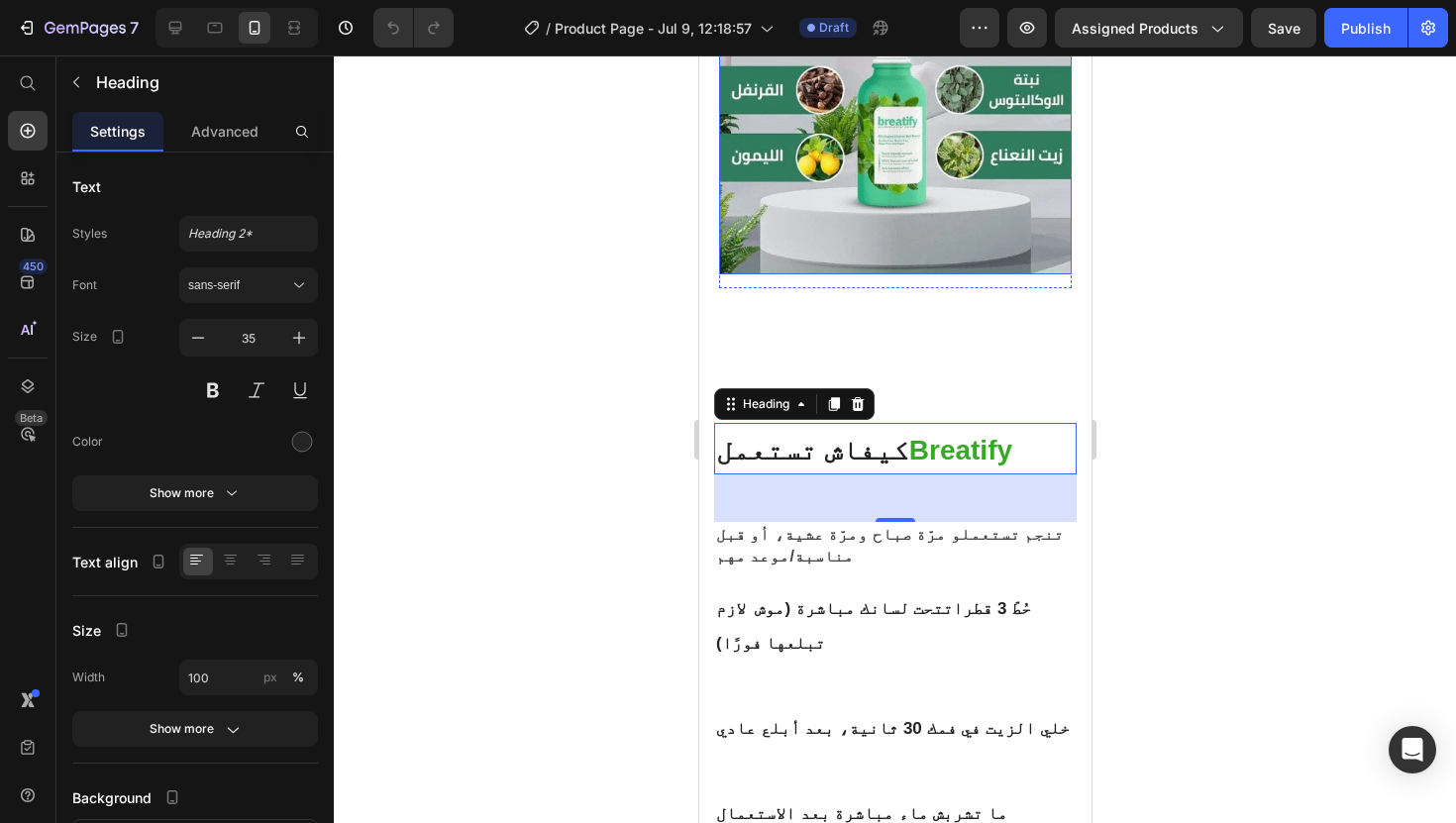 click at bounding box center [894, 133] 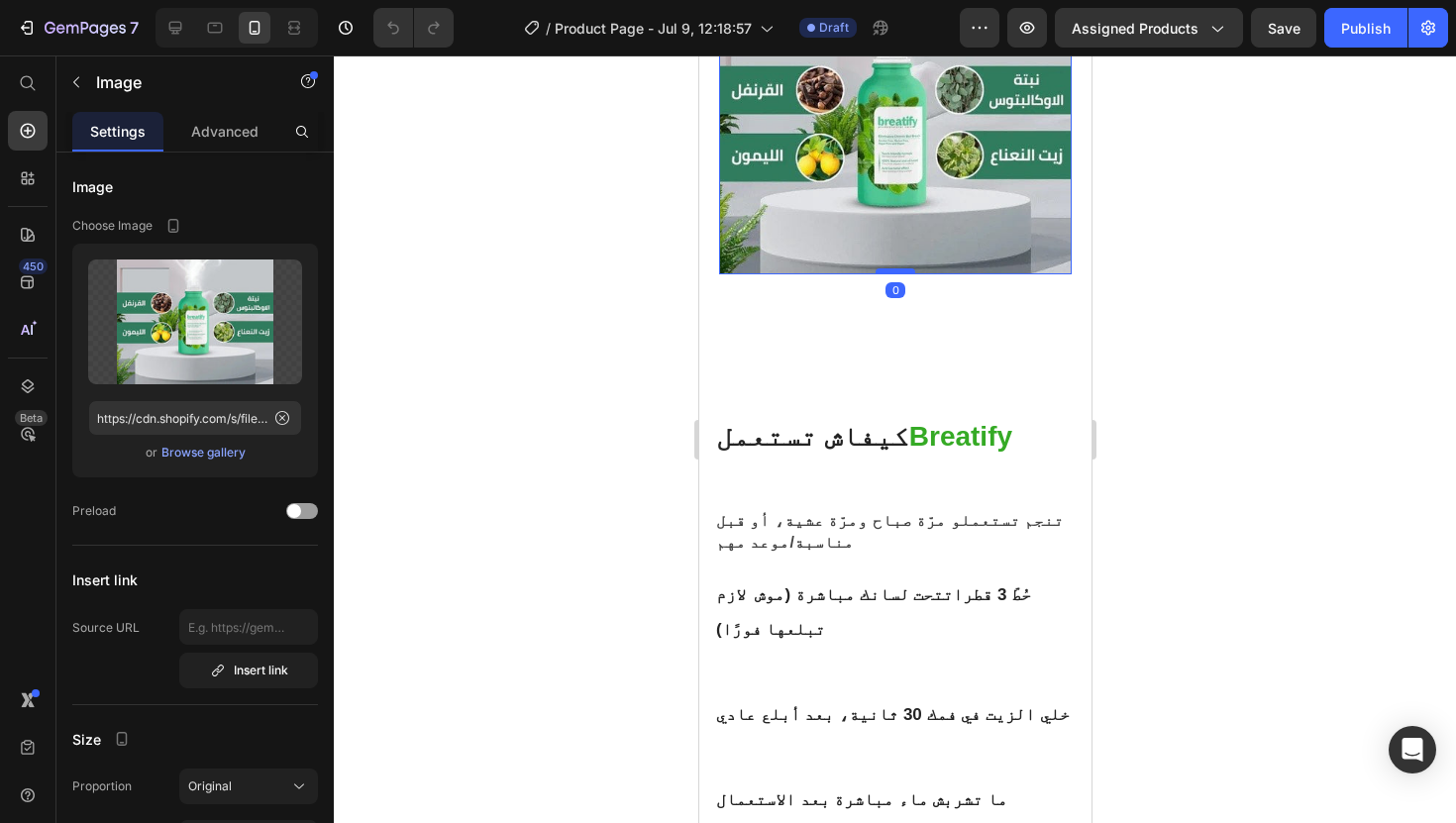 drag, startPoint x: 892, startPoint y: 249, endPoint x: 891, endPoint y: 232, distance: 17.029386 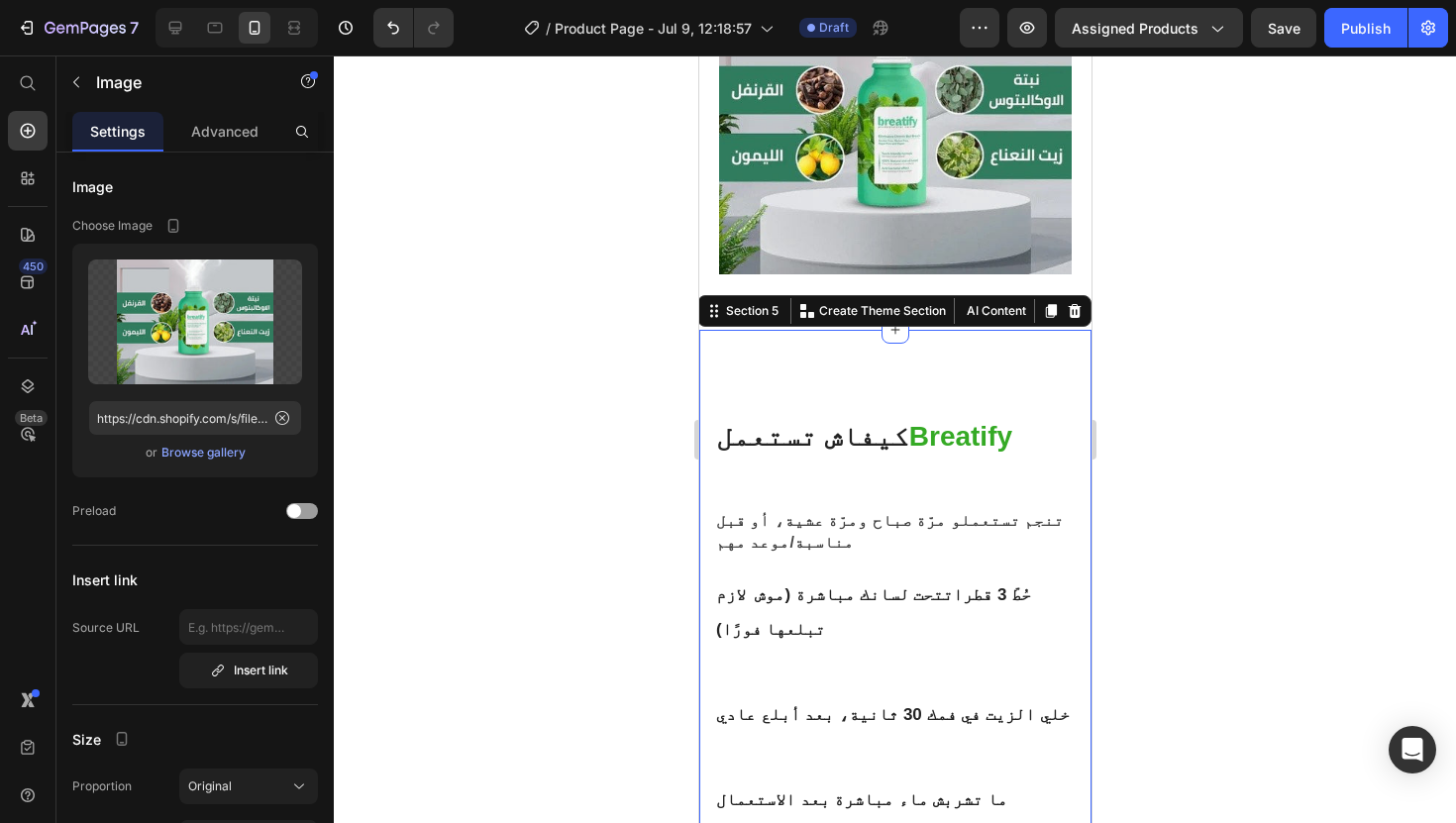 click on "كيفاش تستعمل  Breatify Heading تنجم تستعملو مرّة صباح ومرّة عشية ، أو قبل مناسبة/موعد مهم Text block حُطّ 3 قطرات  تحت لسانك مباشرة (موش  لازم تبلعها فورًا) Heading Row          خلي الزيت في فمك 30 ثانية، بعد أبلع عادي Heading Row                 ما تشربش ماء مباشرة بعد الاستعمال                        خلّي المفعول يخدم وحدو Heading                    الاستعمال المنتظم يعطي نتيجة أقوى             ما تستعملش كميات كبيرة: 2 إلى 3 قطرات تكفي Text block Row Image Row Section 5   You can create reusable sections Create Theme Section AI Content Write with GemAI What would you like to describe here? Tone and Voice Persuasive Product Bretify Show more Generate" at bounding box center (894, 876) 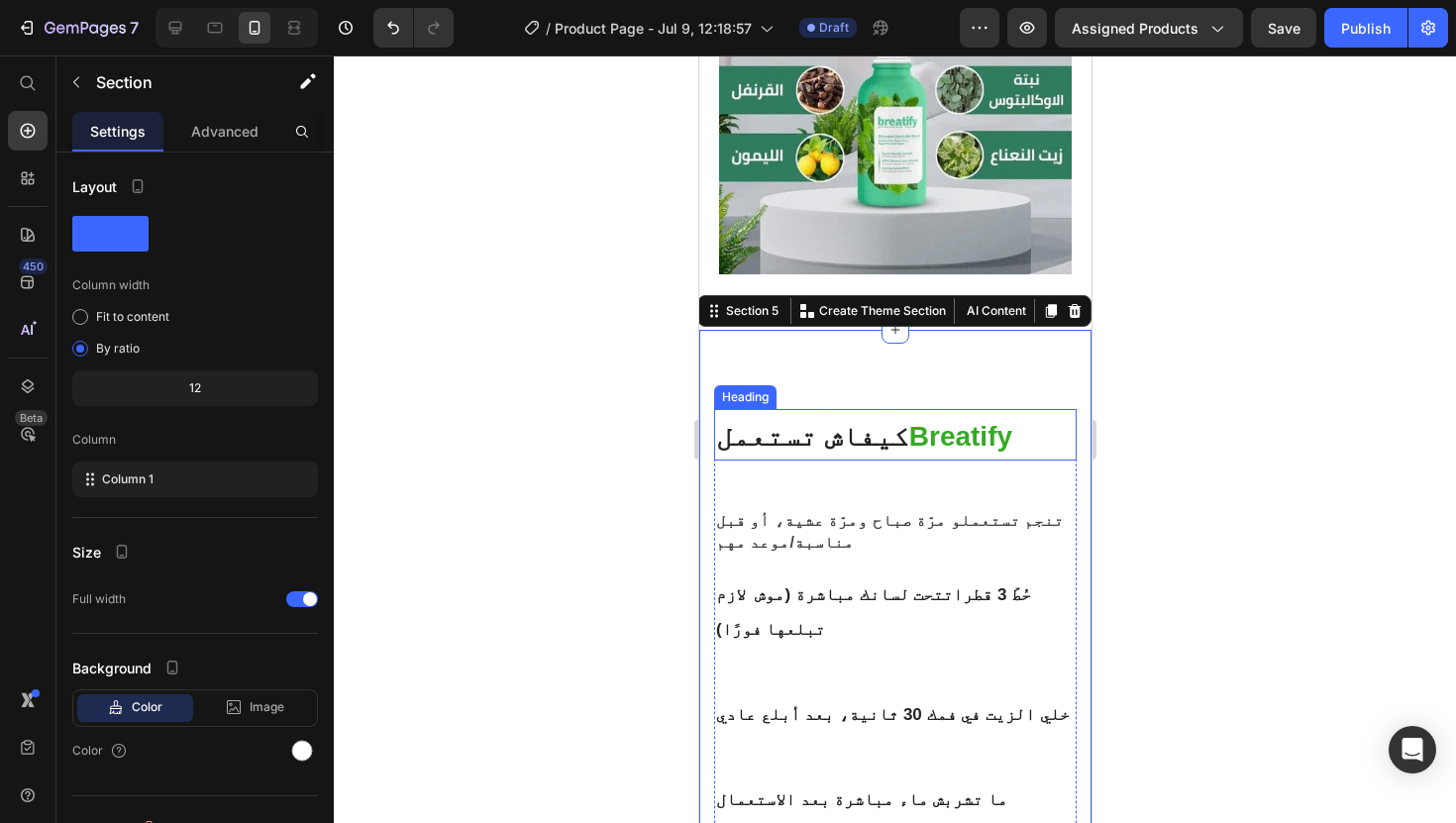 click on "Breatify" at bounding box center (960, 436) 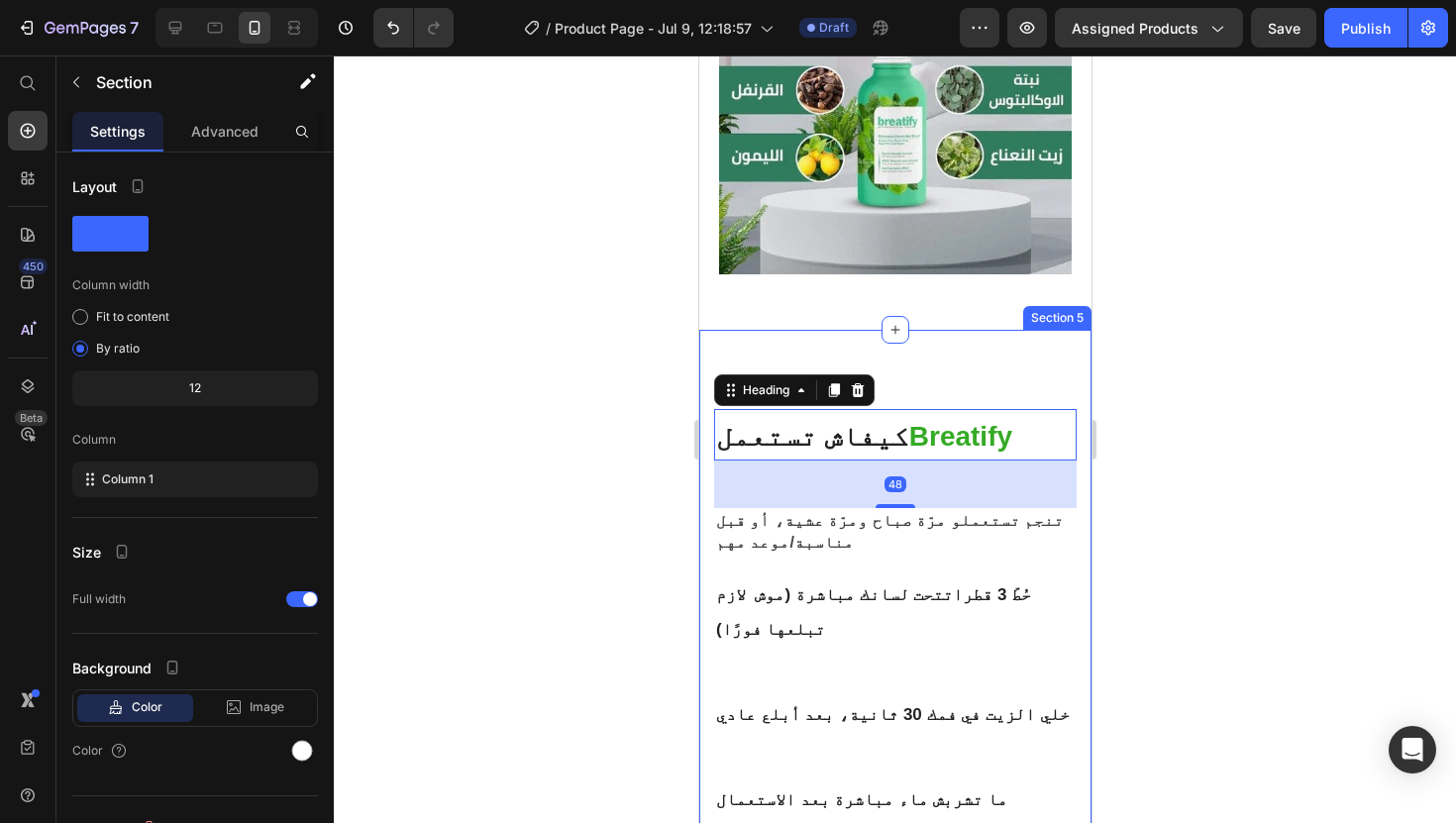 click on "كيفاش تستعمل  Breatify Heading   48 تنجم تستعملو مرّة صباح ومرّة عشية ، أو قبل مناسبة/موعد مهم Text block حُطّ 3 قطرات  تحت لسانك مباشرة (موش  لازم تبلعها فورًا) Heading Row          خلي الزيت في فمك 30 ثانية، بعد أبلع عادي Heading Row                 ما تشربش ماء مباشرة بعد الاستعمال                        خلّي المفعول يخدم وحدو Heading                    الاستعمال المنتظم يعطي نتيجة أقوى             ما تستعملش كميات كبيرة: 2 إلى 3 قطرات تكفي Text block Row Image Row Section 5" at bounding box center [894, 876] 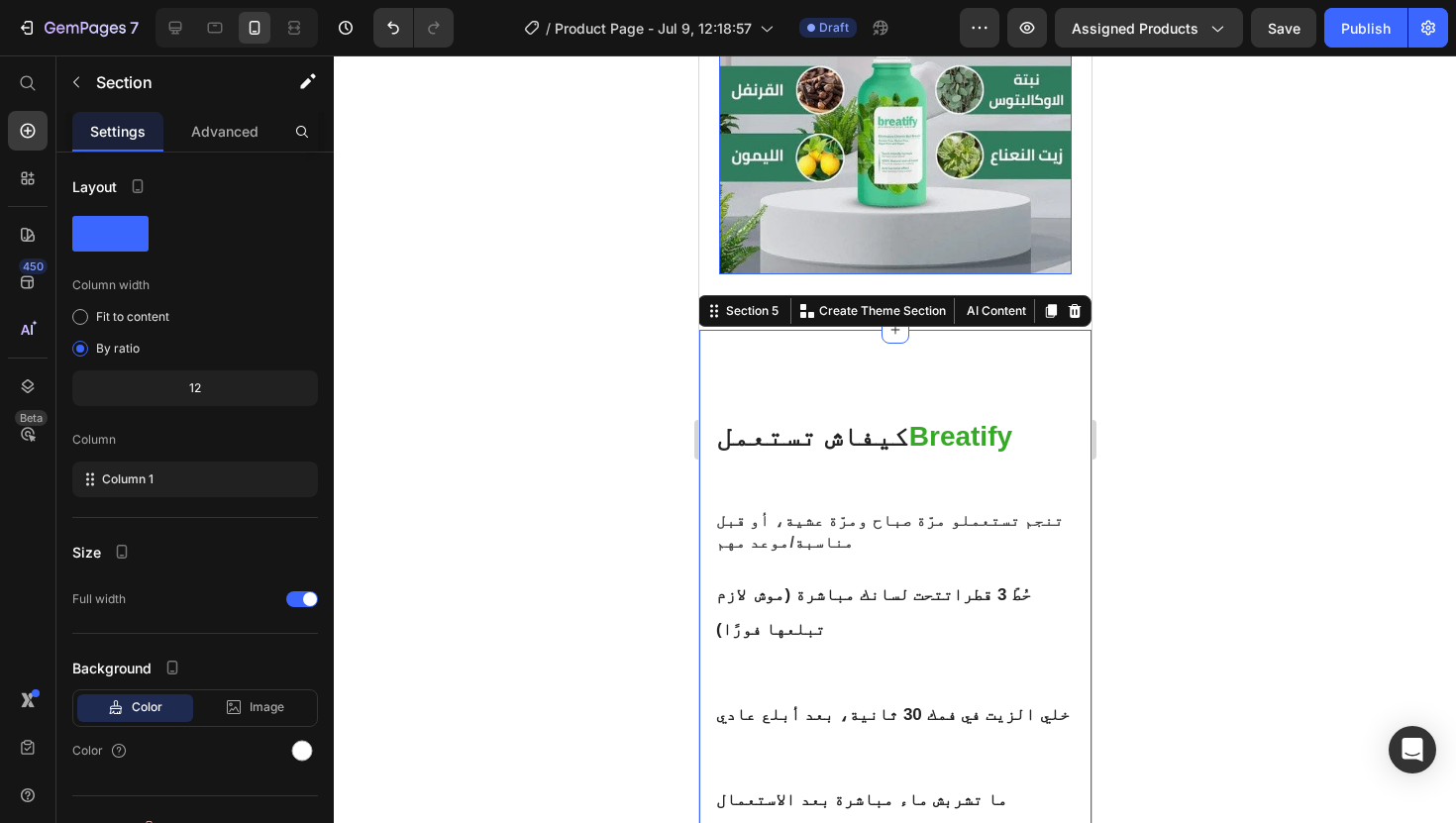 click at bounding box center (894, 133) 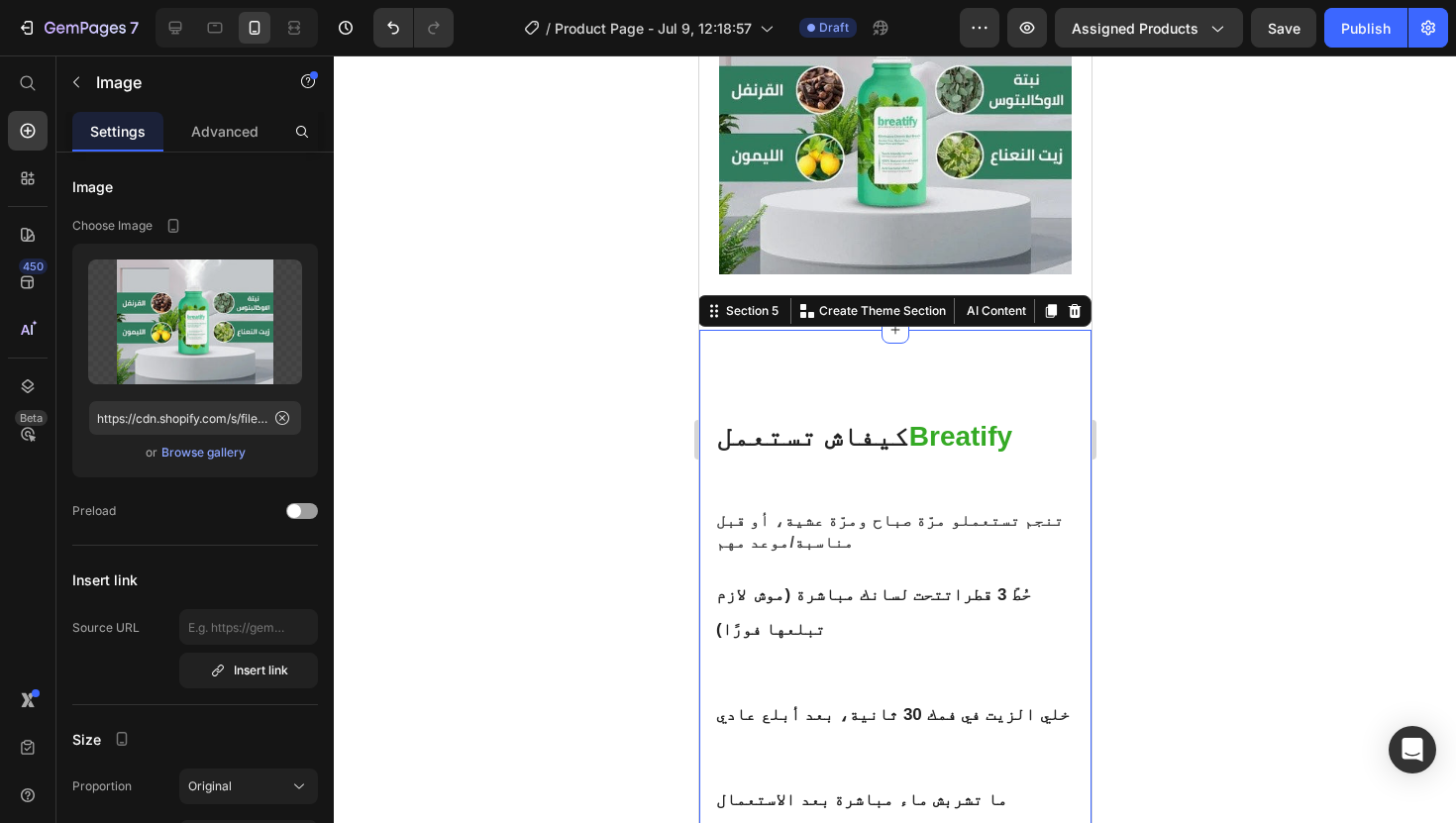 click on "كيفاش تستعمل  Breatify Heading تنجم تستعملو مرّة صباح ومرّة عشية ، أو قبل مناسبة/موعد مهم Text block حُطّ 3 قطرات  تحت لسانك مباشرة (موش  لازم تبلعها فورًا) Heading Row          خلي الزيت في فمك 30 ثانية، بعد أبلع عادي Heading Row                 ما تشربش ماء مباشرة بعد الاستعمال                        خلّي المفعول يخدم وحدو Heading                    الاستعمال المنتظم يعطي نتيجة أقوى             ما تستعملش كميات كبيرة: 2 إلى 3 قطرات تكفي Text block Row Image Row Section 5   You can create reusable sections Create Theme Section AI Content Write with GemAI What would you like to describe here? Tone and Voice Persuasive Product Bretify Show more Generate" at bounding box center [894, 876] 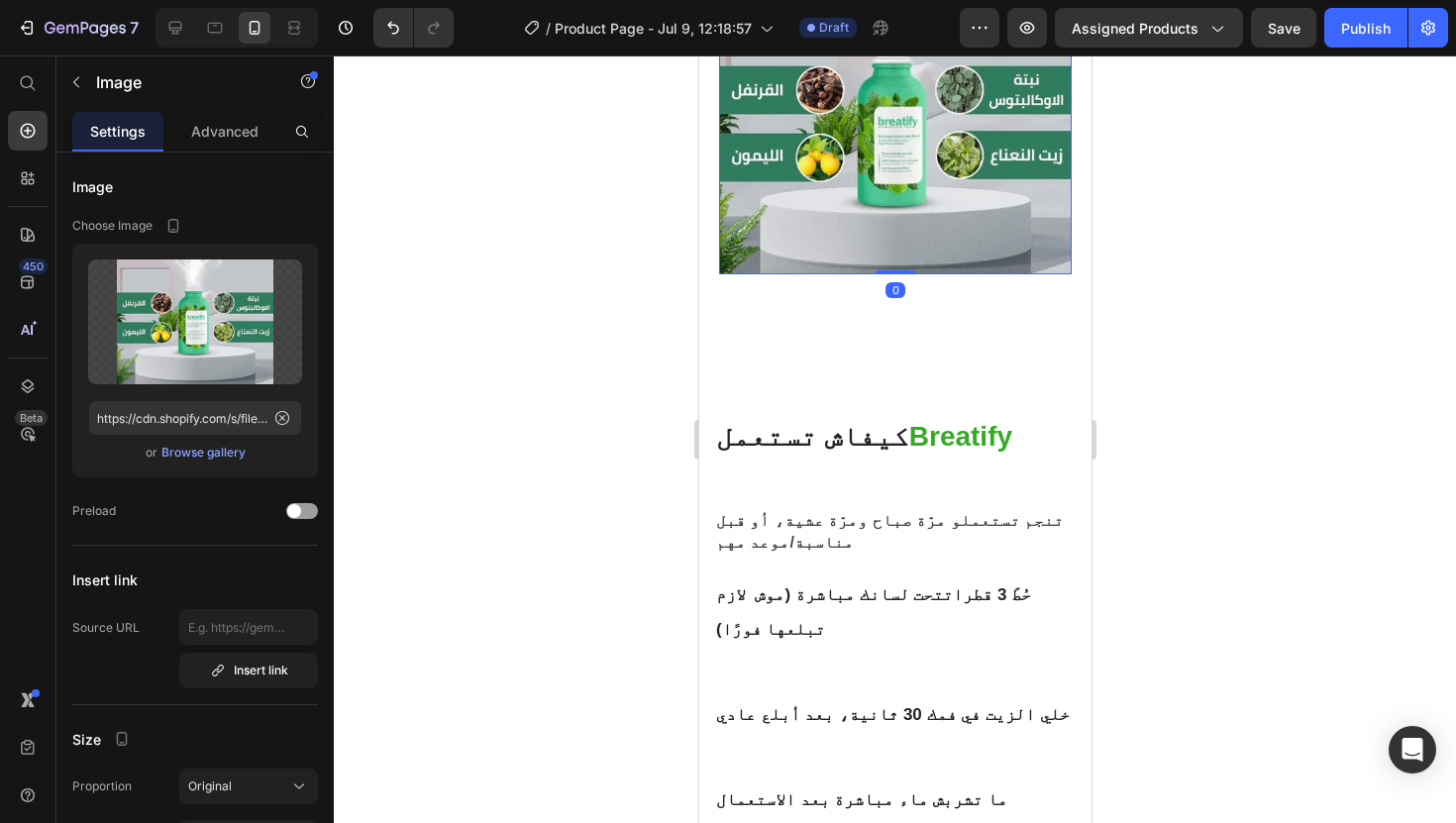 click at bounding box center (894, 133) 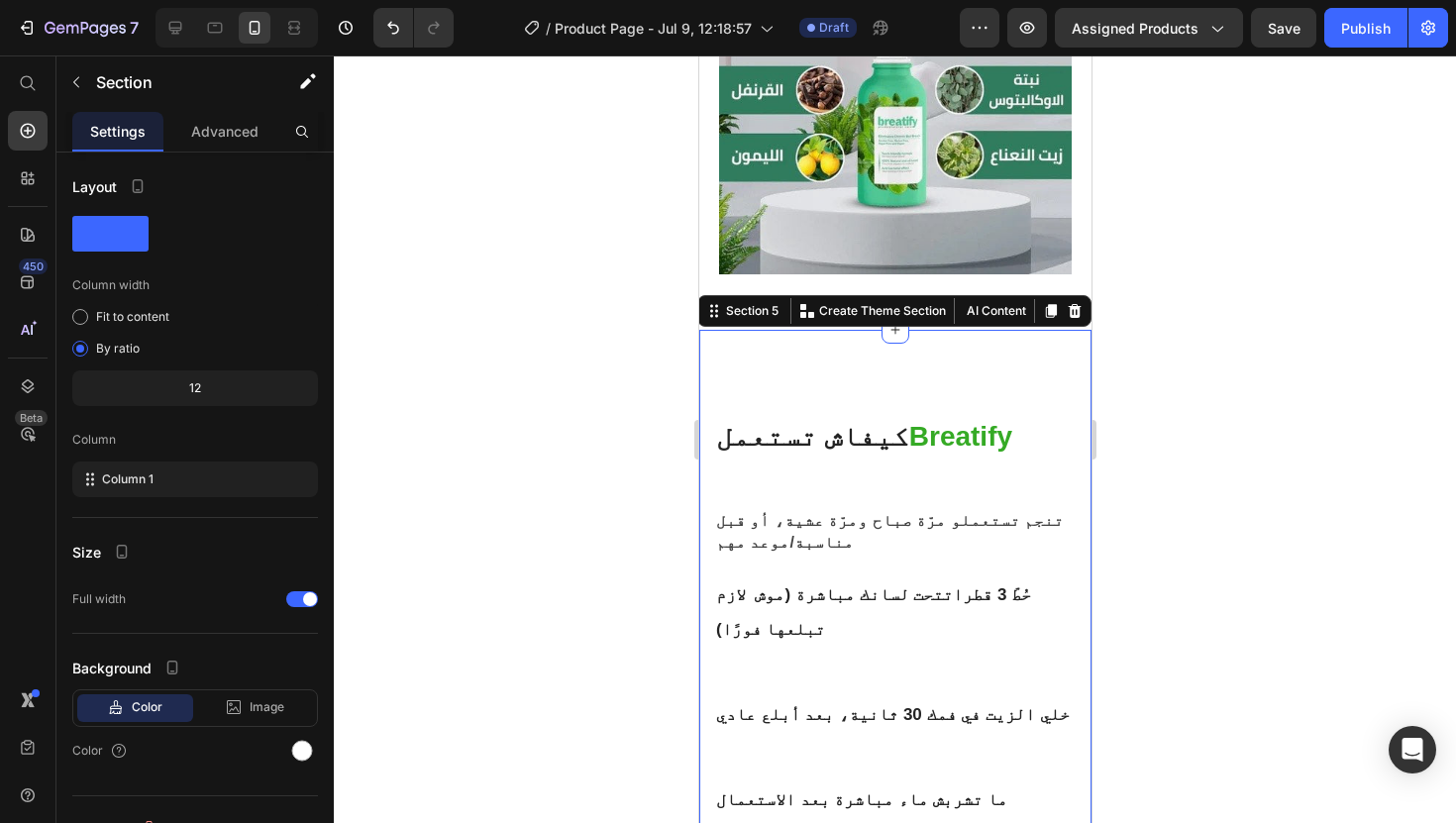 click on "كيفاش تستعمل  Breatify Heading تنجم تستعملو مرّة صباح ومرّة عشية ، أو قبل مناسبة/موعد مهم Text block حُطّ 3 قطرات  تحت لسانك مباشرة (موش  لازم تبلعها فورًا) Heading Row          خلي الزيت في فمك 30 ثانية، بعد أبلع عادي Heading Row                 ما تشربش ماء مباشرة بعد الاستعمال                        خلّي المفعول يخدم وحدو Heading                    الاستعمال المنتظم يعطي نتيجة أقوى             ما تستعملش كميات كبيرة: 2 إلى 3 قطرات تكفي Text block Row Image Row Section 5   You can create reusable sections Create Theme Section AI Content Write with GemAI What would you like to describe here? Tone and Voice Persuasive Product Bretify Show more Generate" at bounding box center [894, 876] 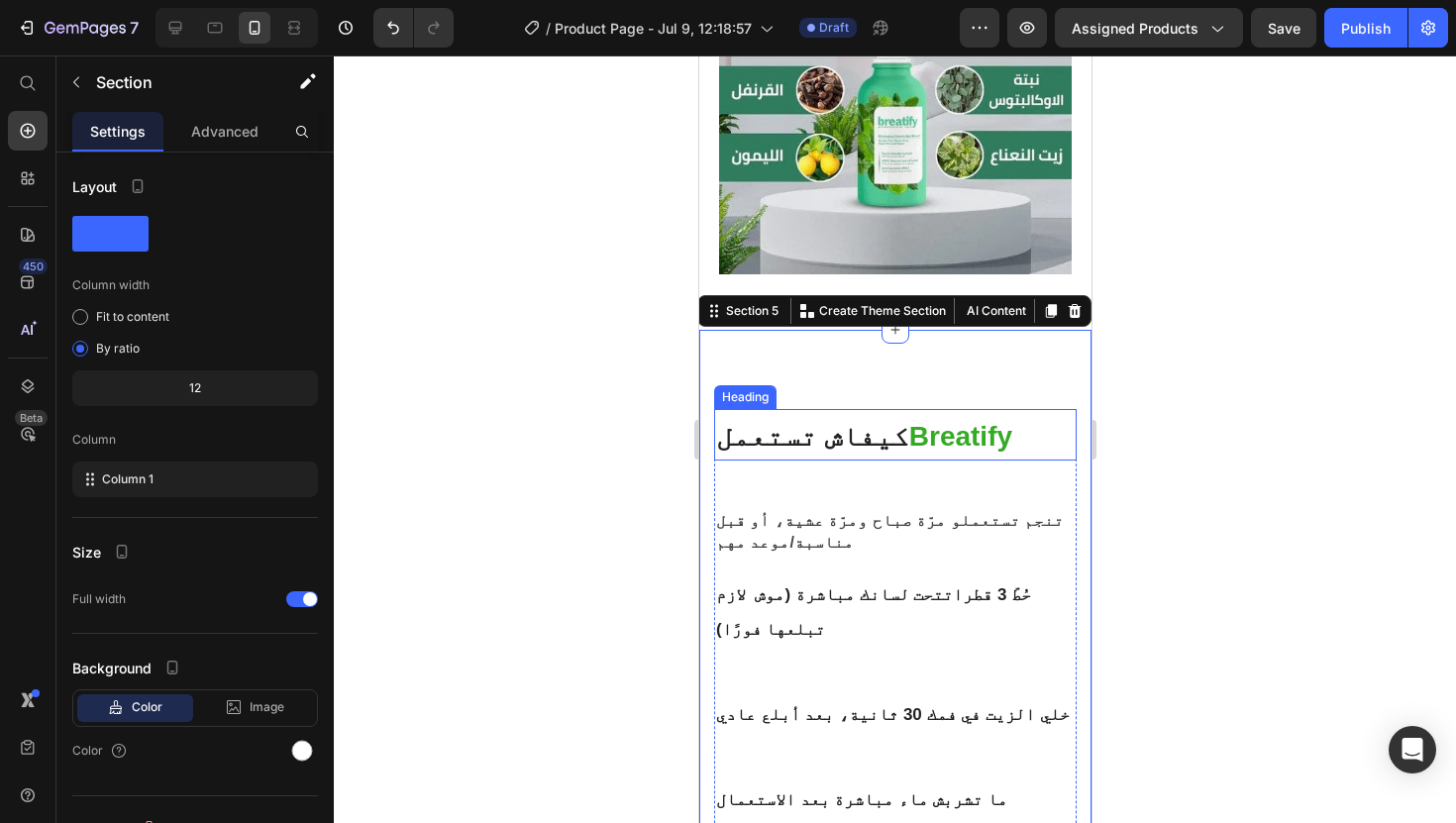 click on "كيفاش تستعمل" at bounding box center (811, 436) 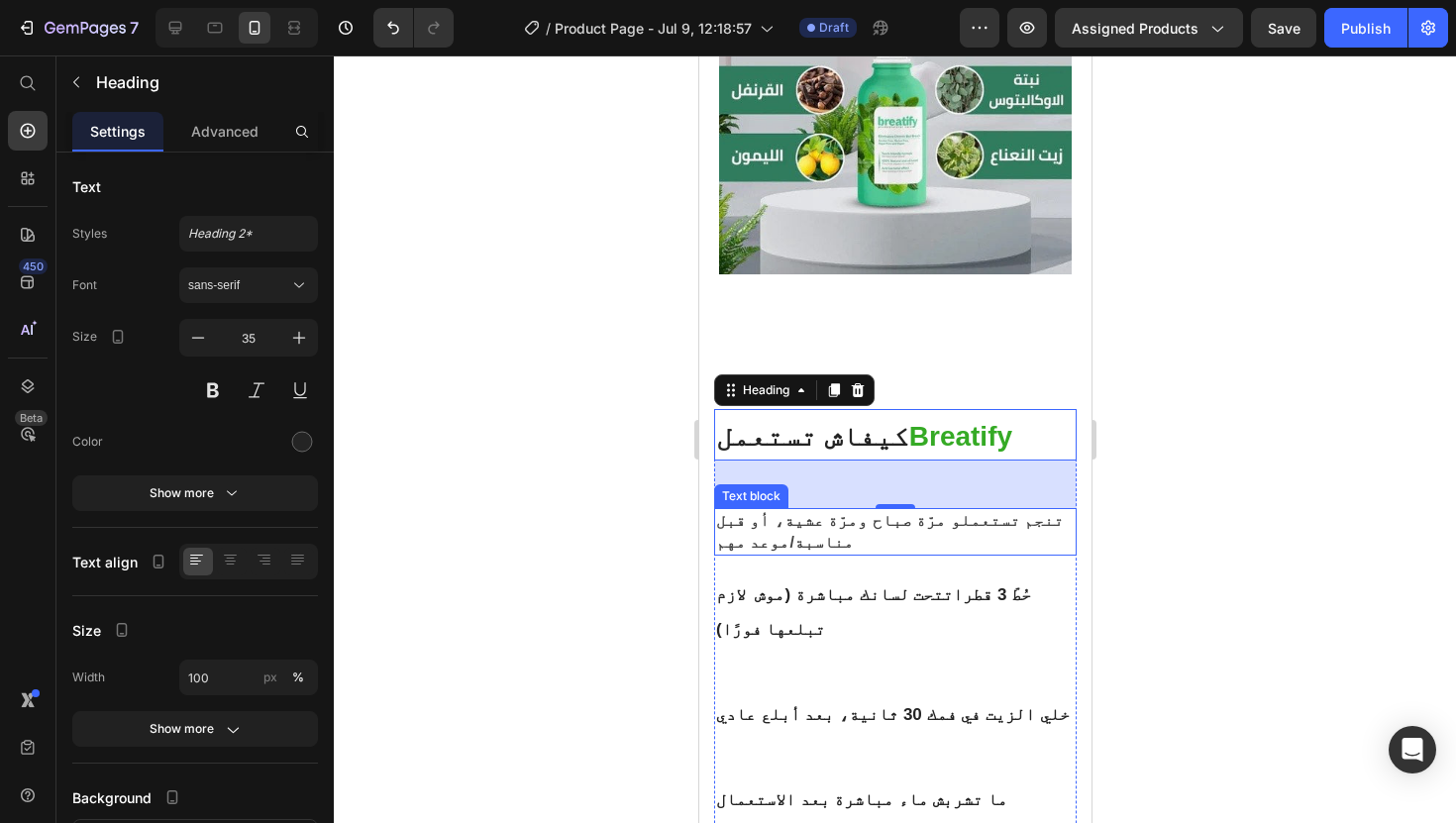 click on "تنجم تستعملو مرّة صباح ومرّة عشية" at bounding box center (923, 520) 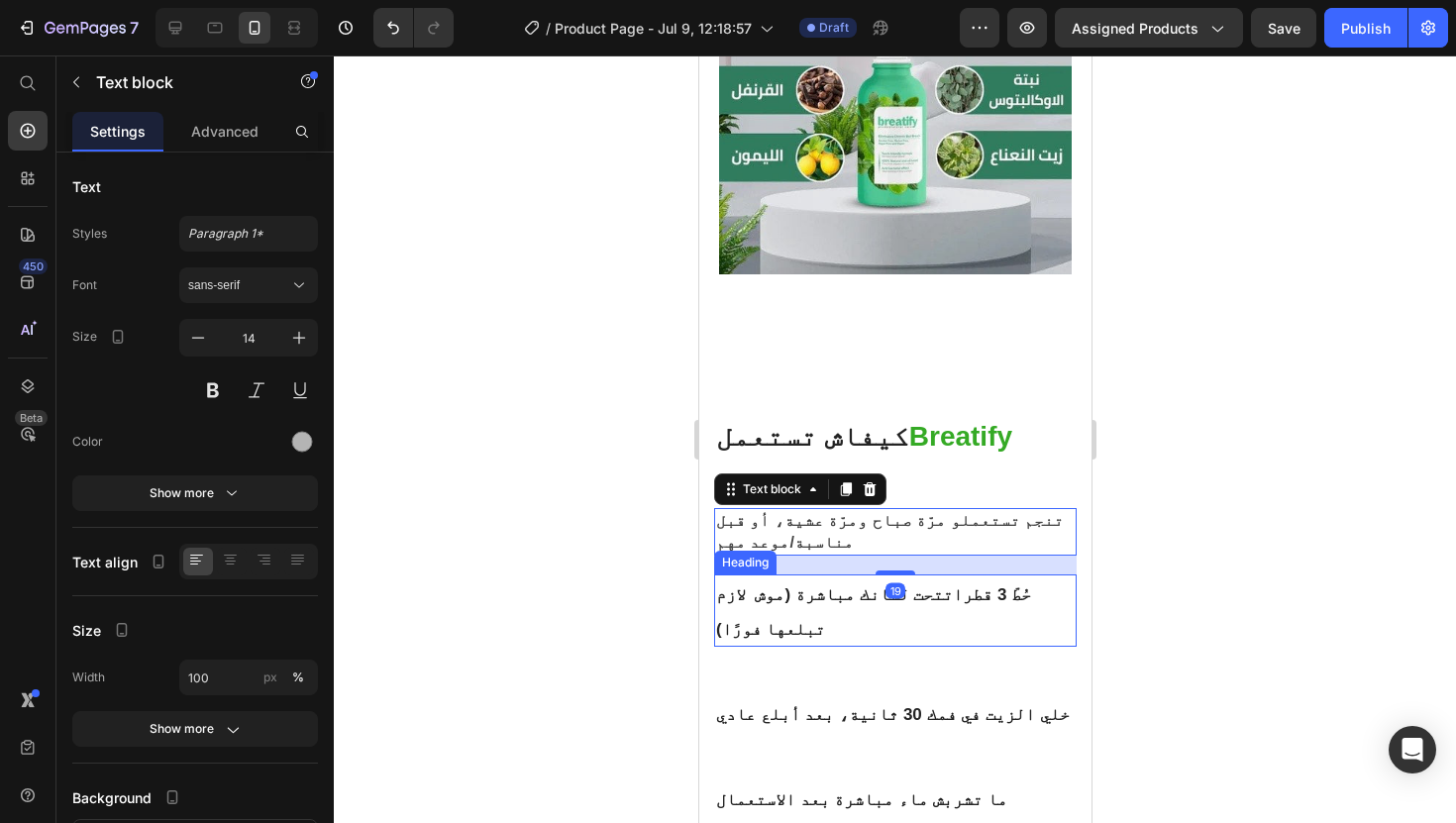 click on "حُطّ 3 قطرات  تحت لسانك مباشرة (موش  لازم تبلعها فورًا)" at bounding box center (873, 611) 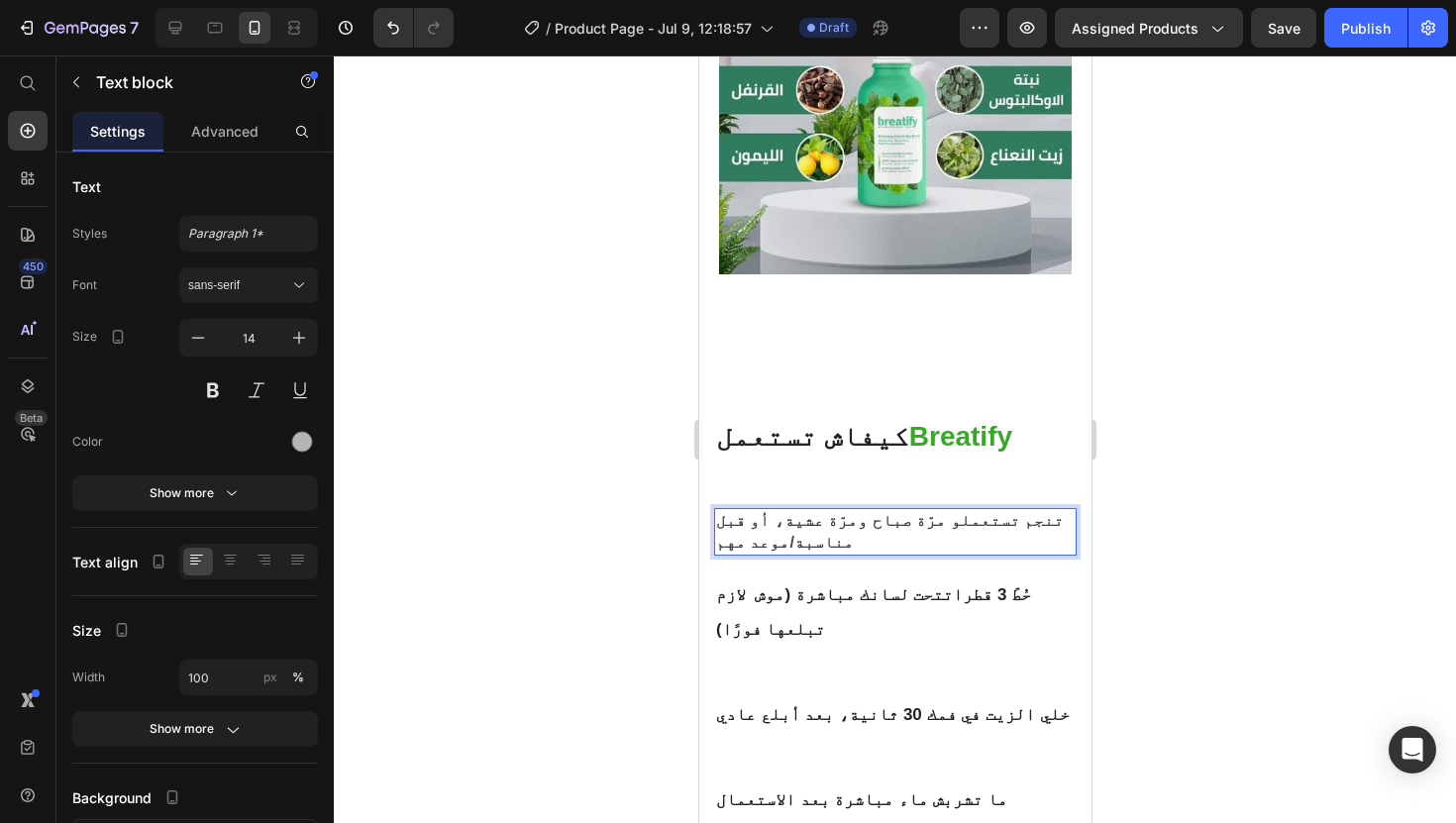 click on "تنجم تستعملو مرّة صباح ومرّة عشية ، أو قبل مناسبة/موعد مهم" at bounding box center (894, 532) 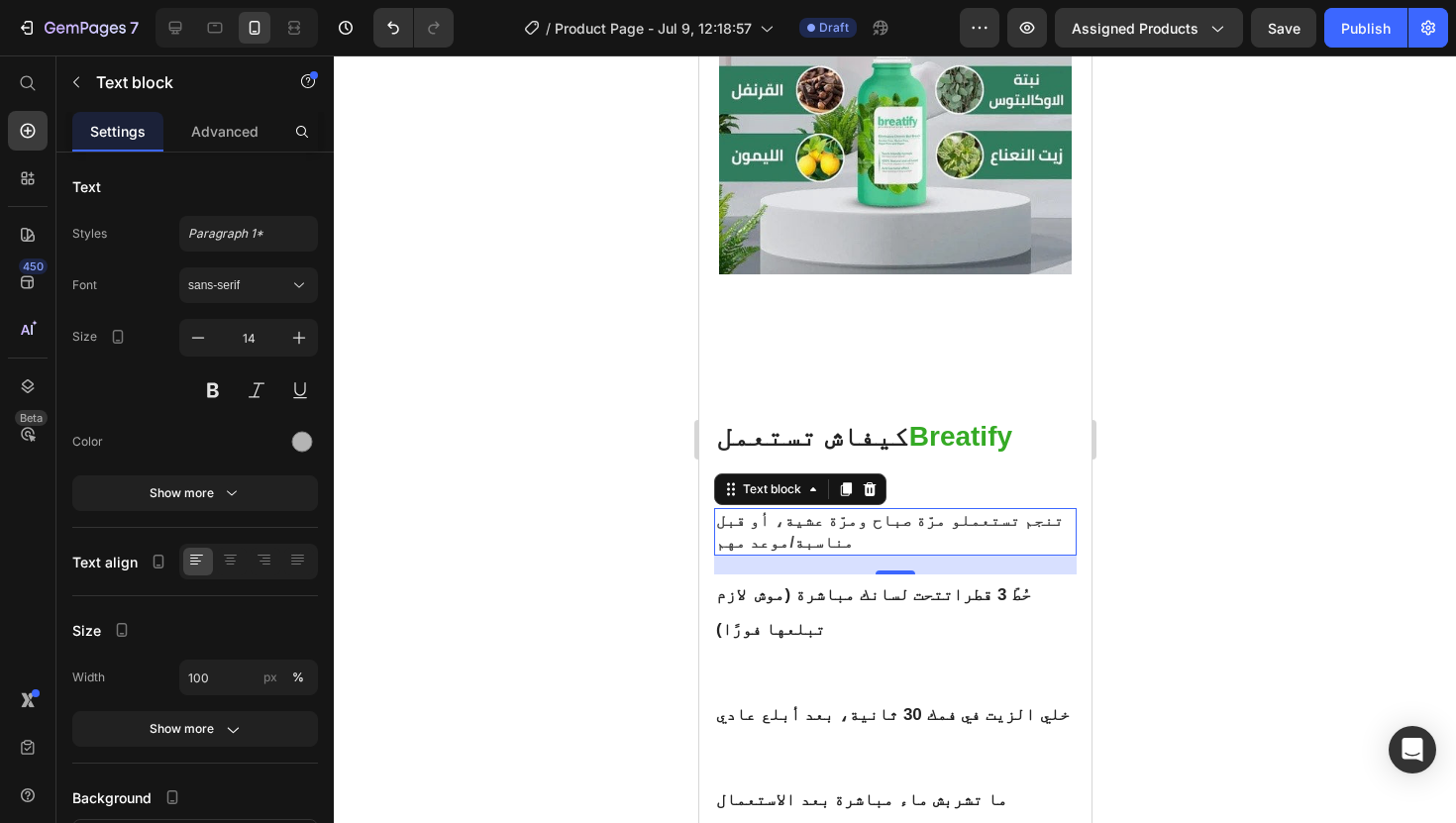 click 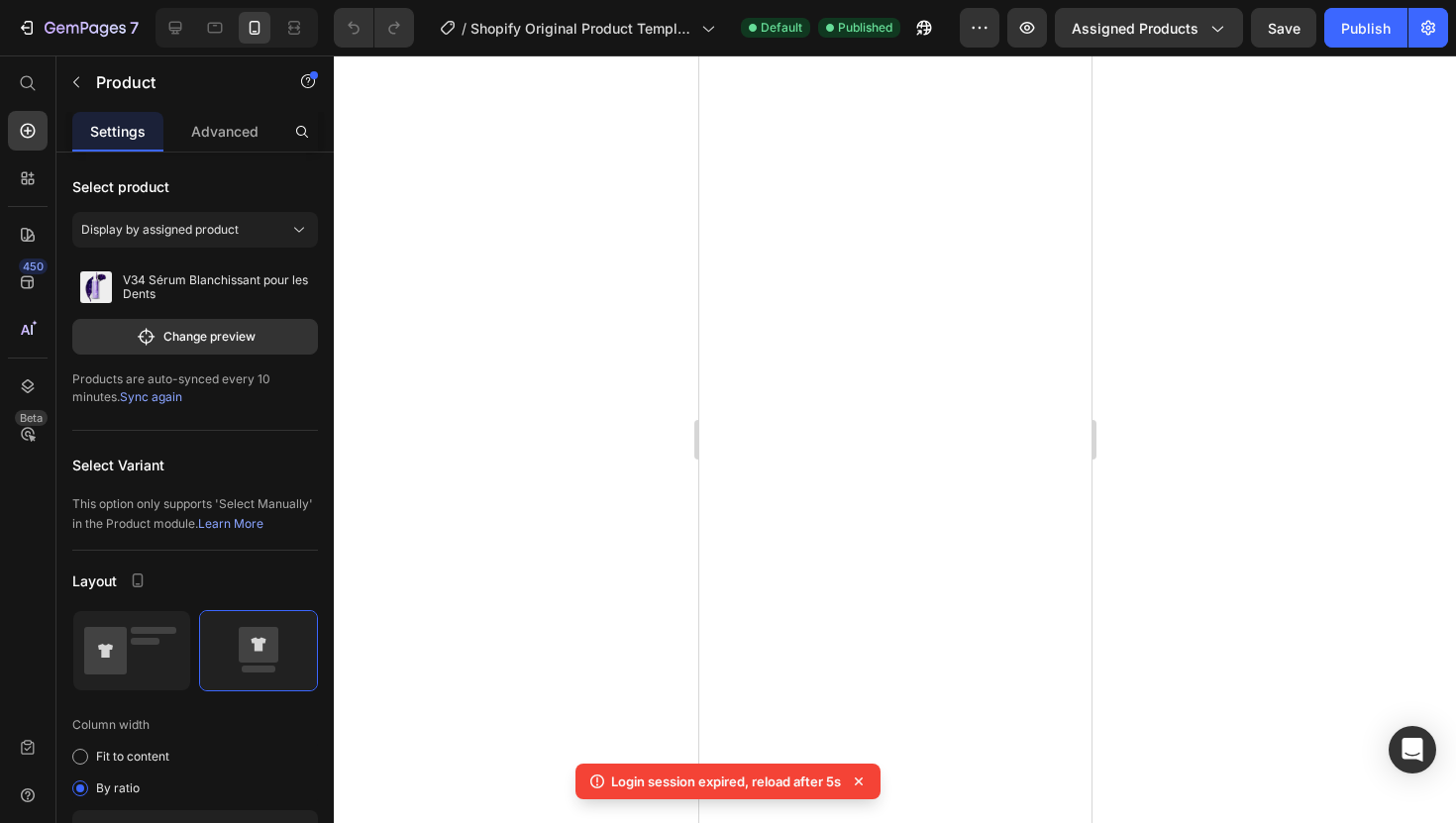scroll, scrollTop: 0, scrollLeft: 0, axis: both 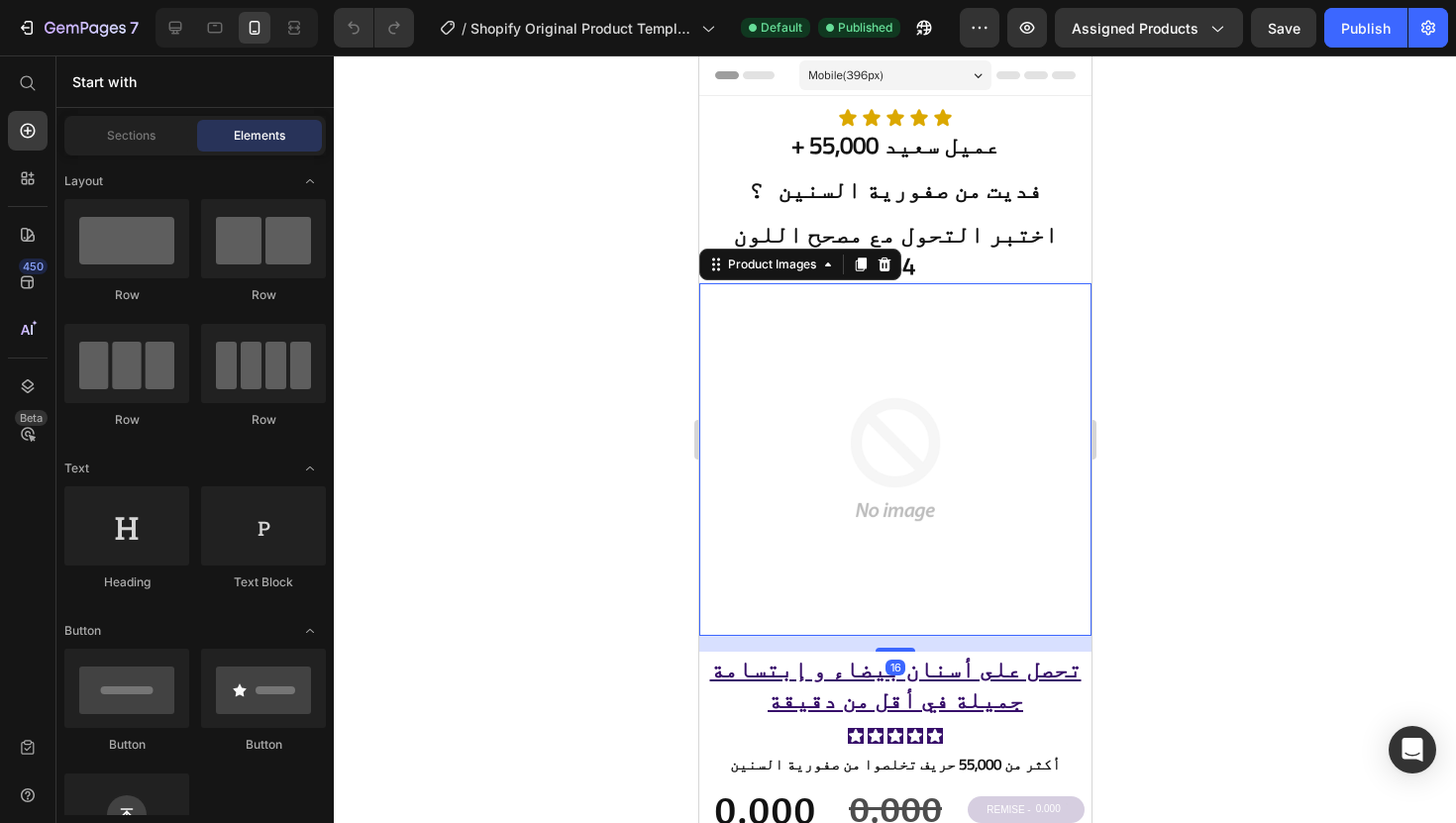 click at bounding box center (894, 460) 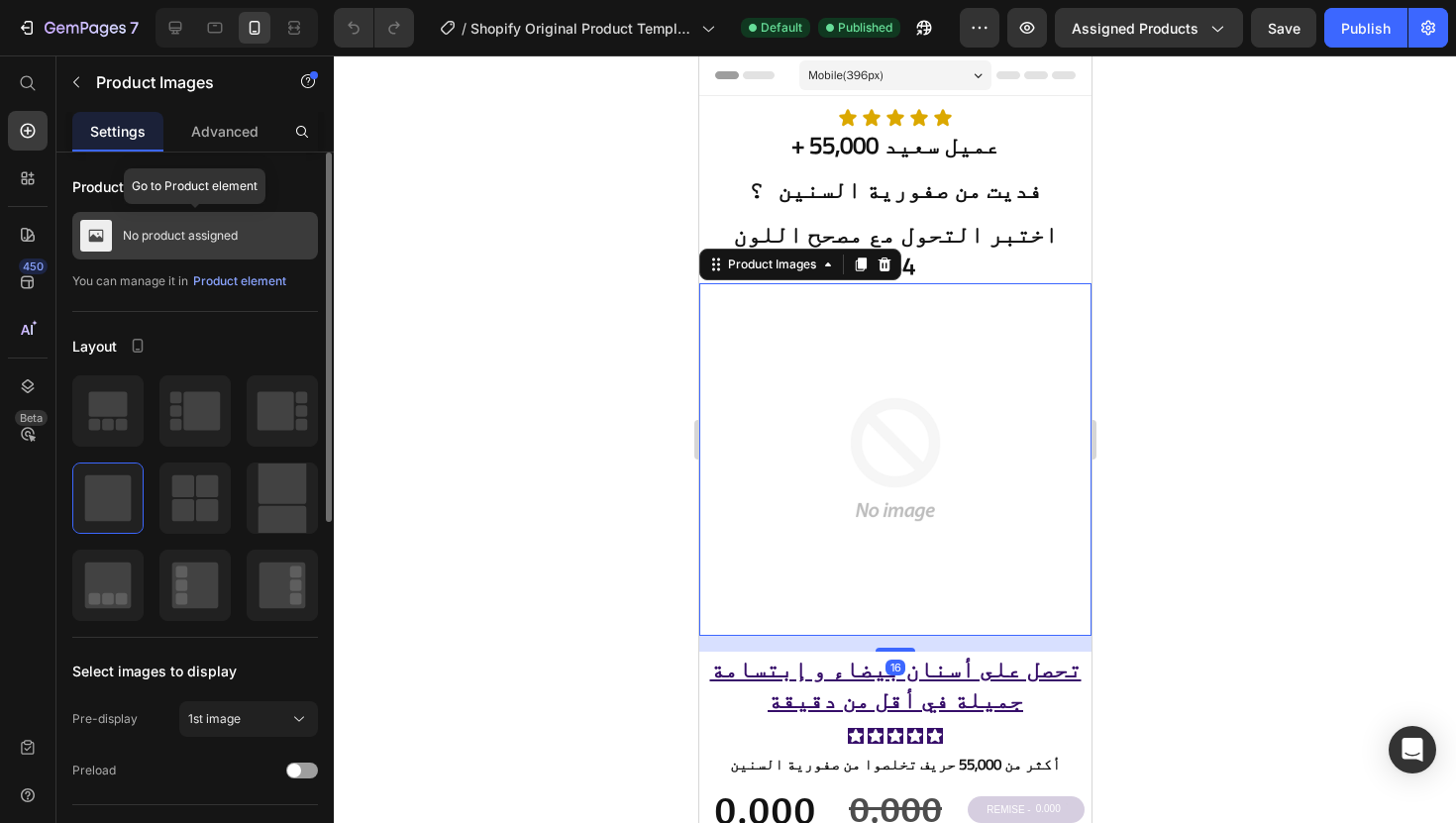 click on "No product assigned" at bounding box center (195, 236) 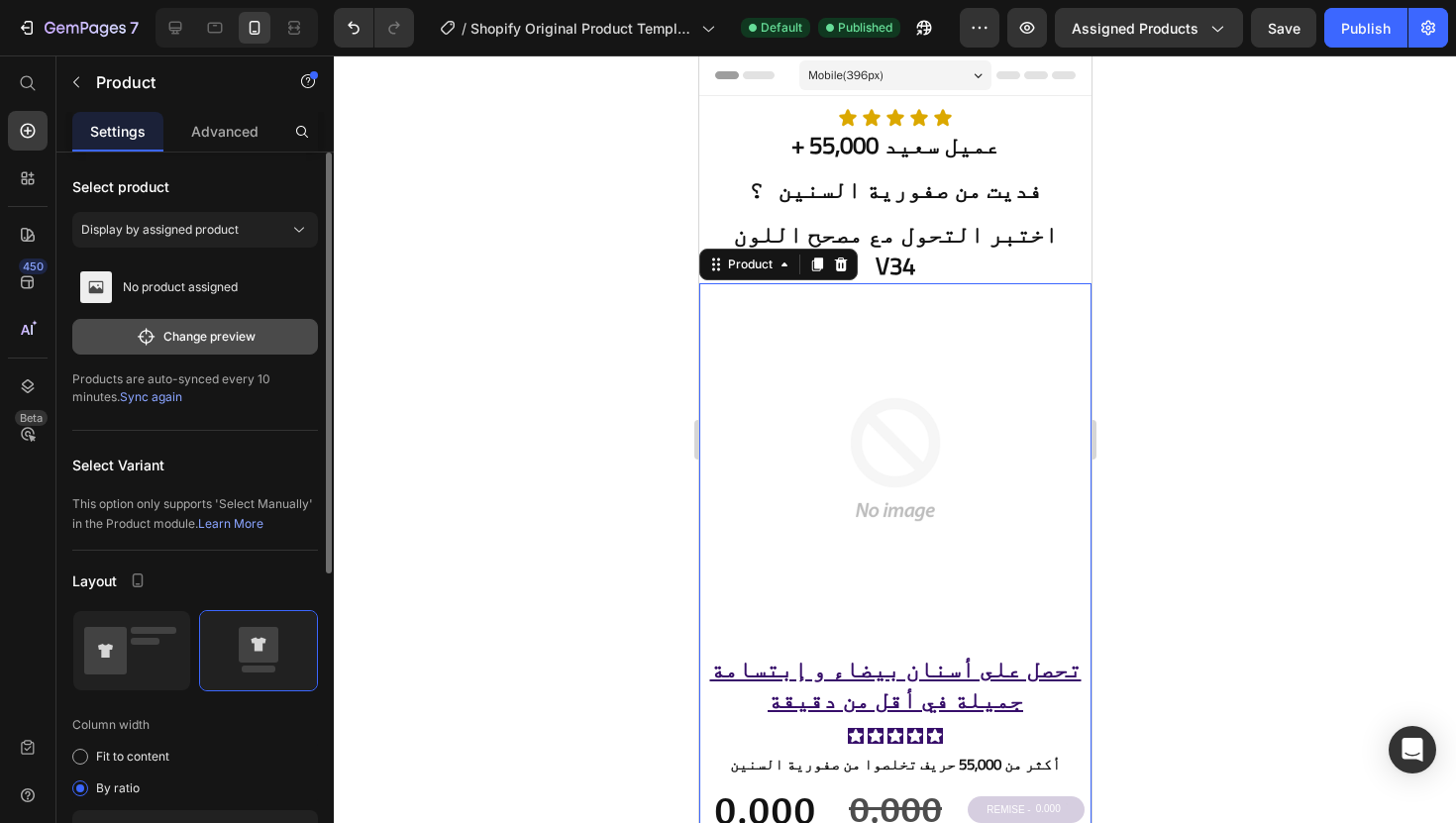 click on "Change preview" at bounding box center [195, 337] 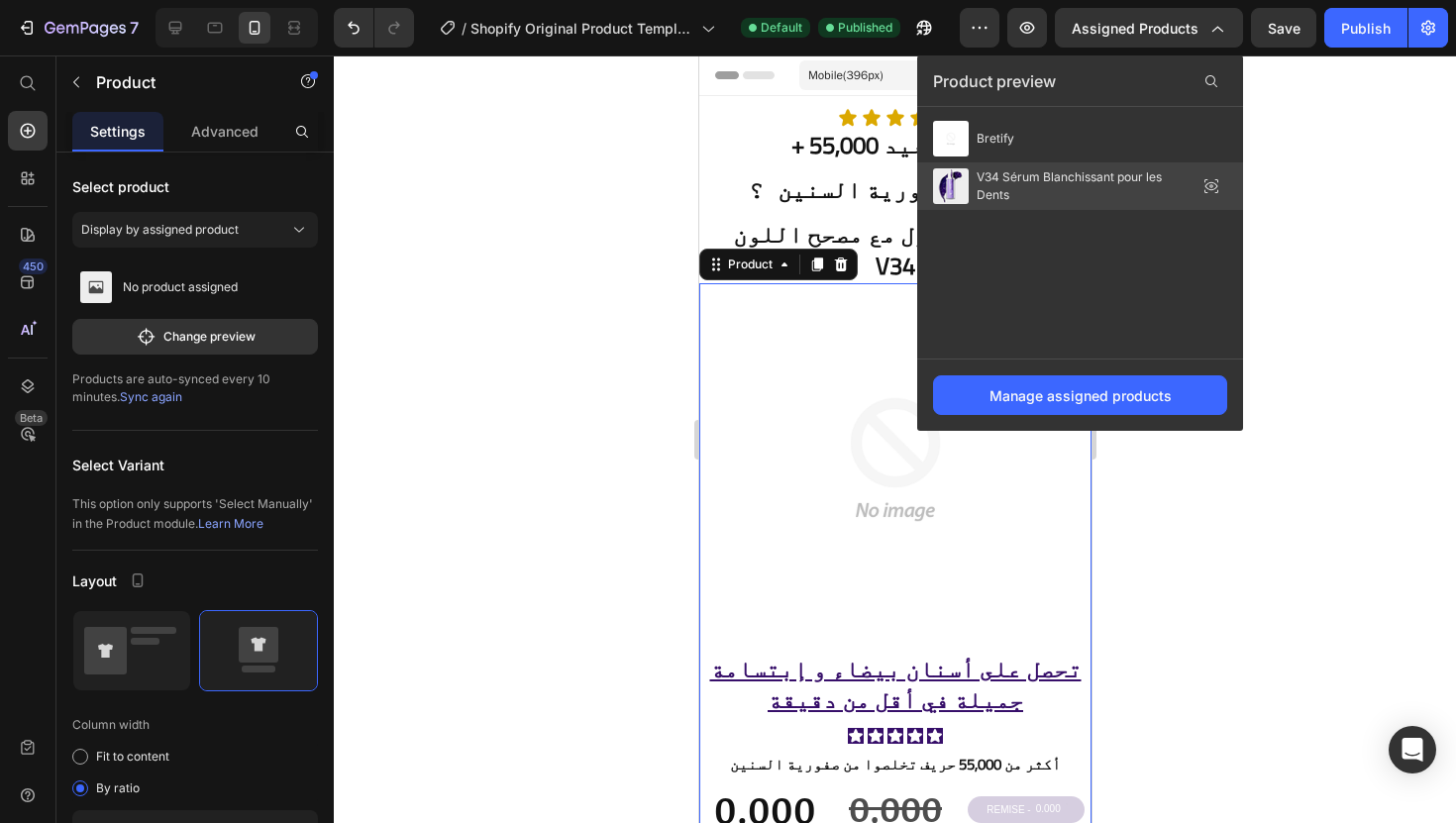 click on "V34 Sérum Blanchissant pour les Dents" at bounding box center [1076, 186] 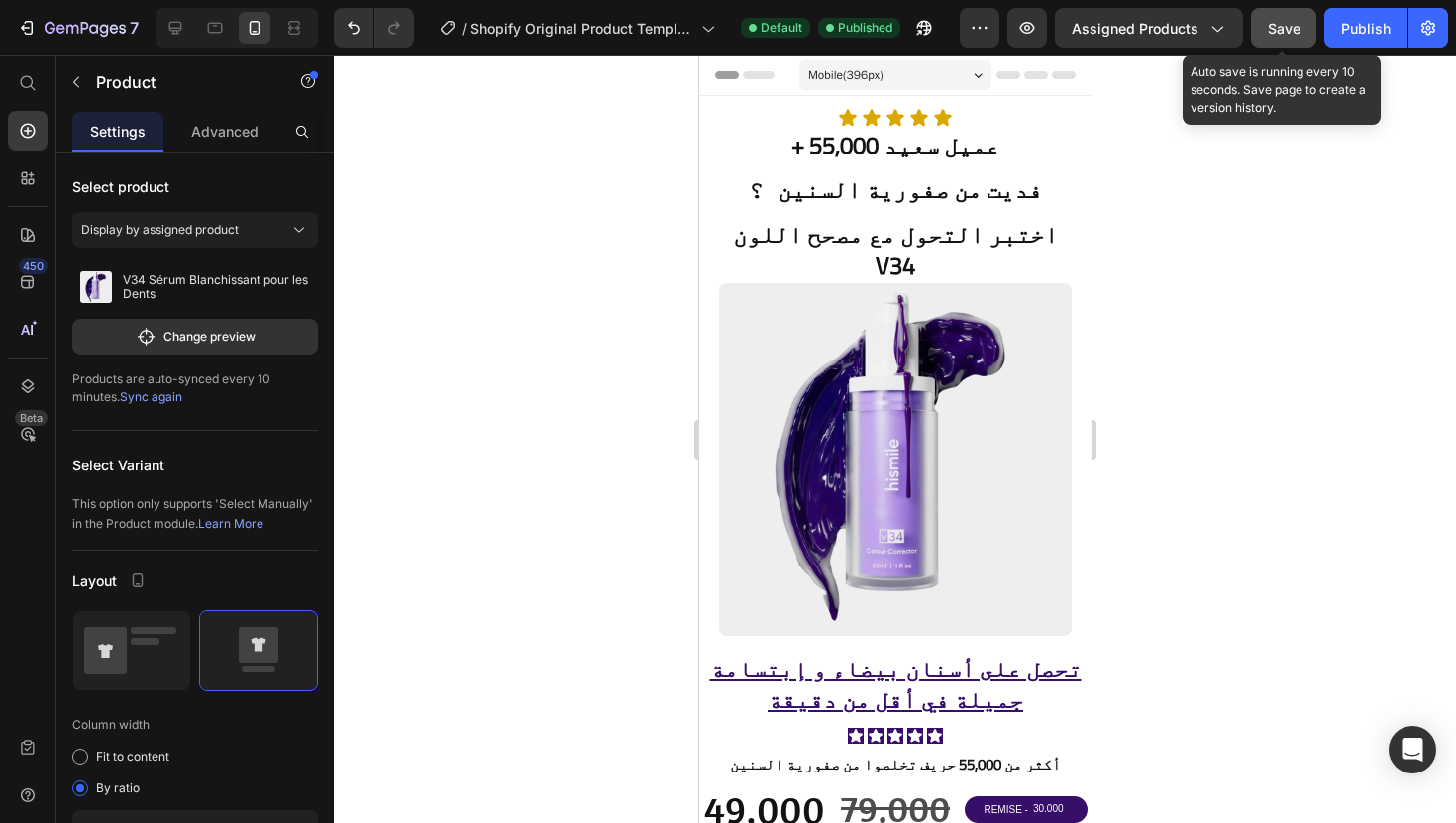 click on "Save" at bounding box center [1284, 28] 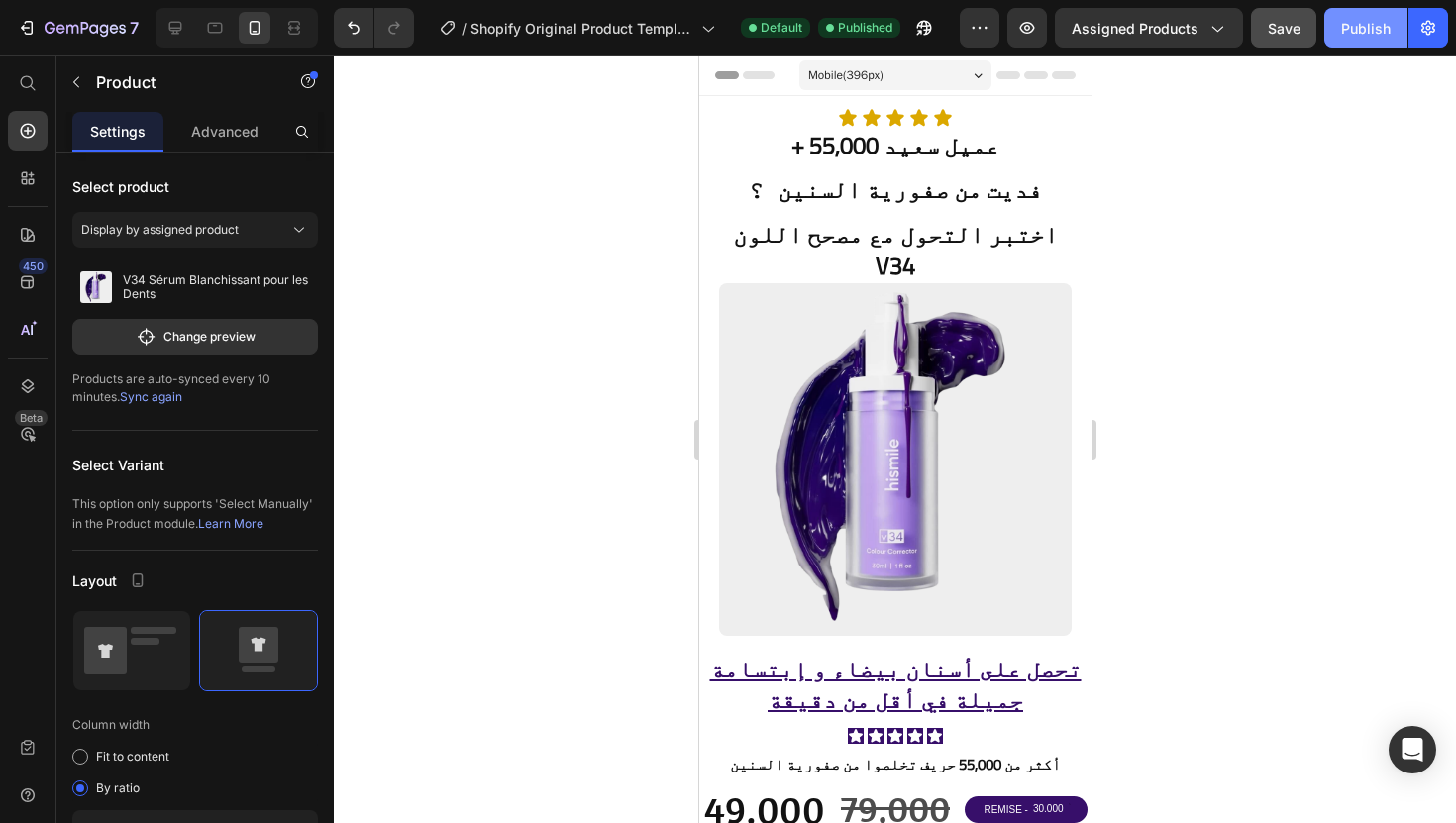 click on "Publish" at bounding box center (1366, 28) 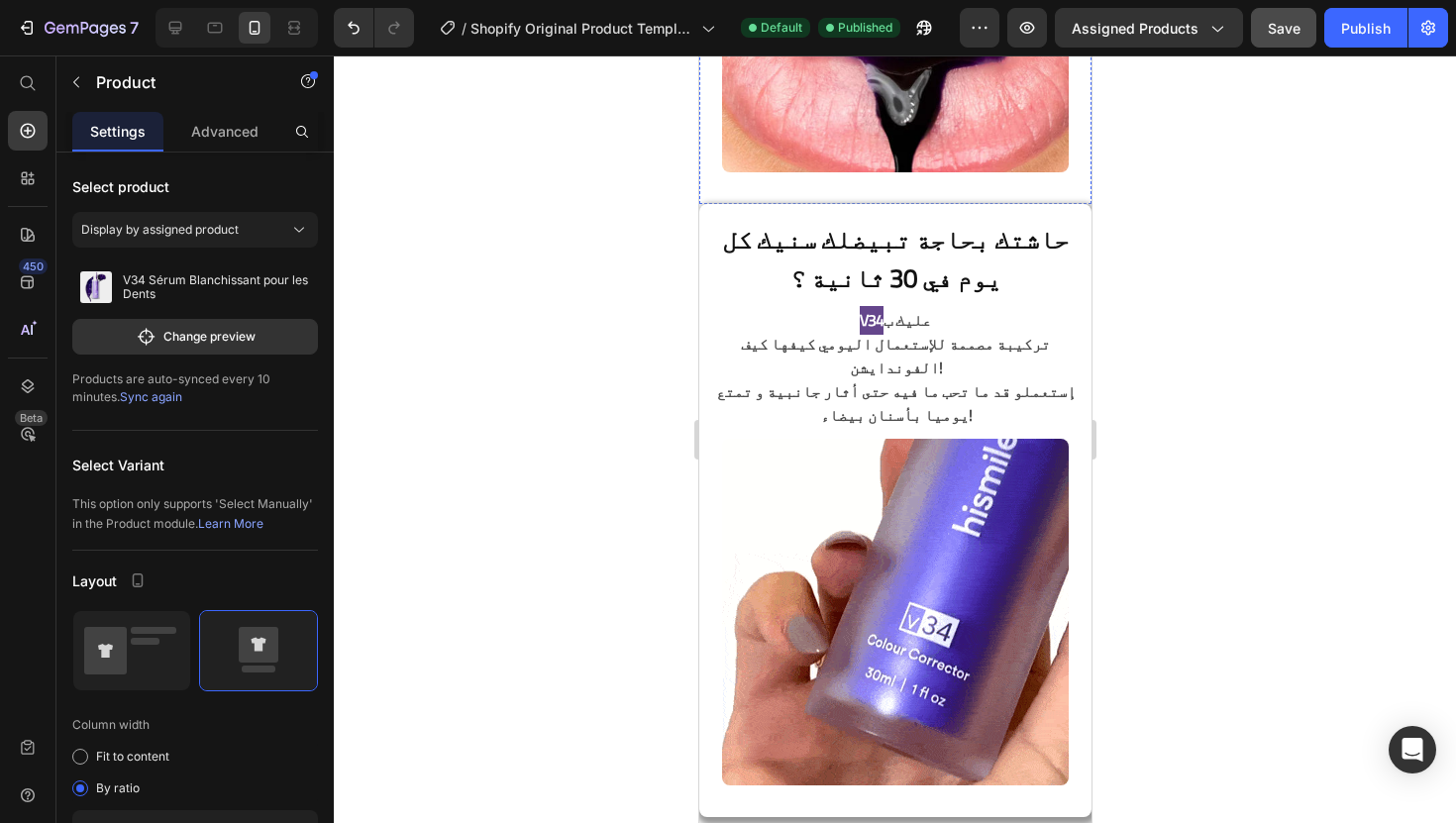 scroll, scrollTop: 3172, scrollLeft: 0, axis: vertical 